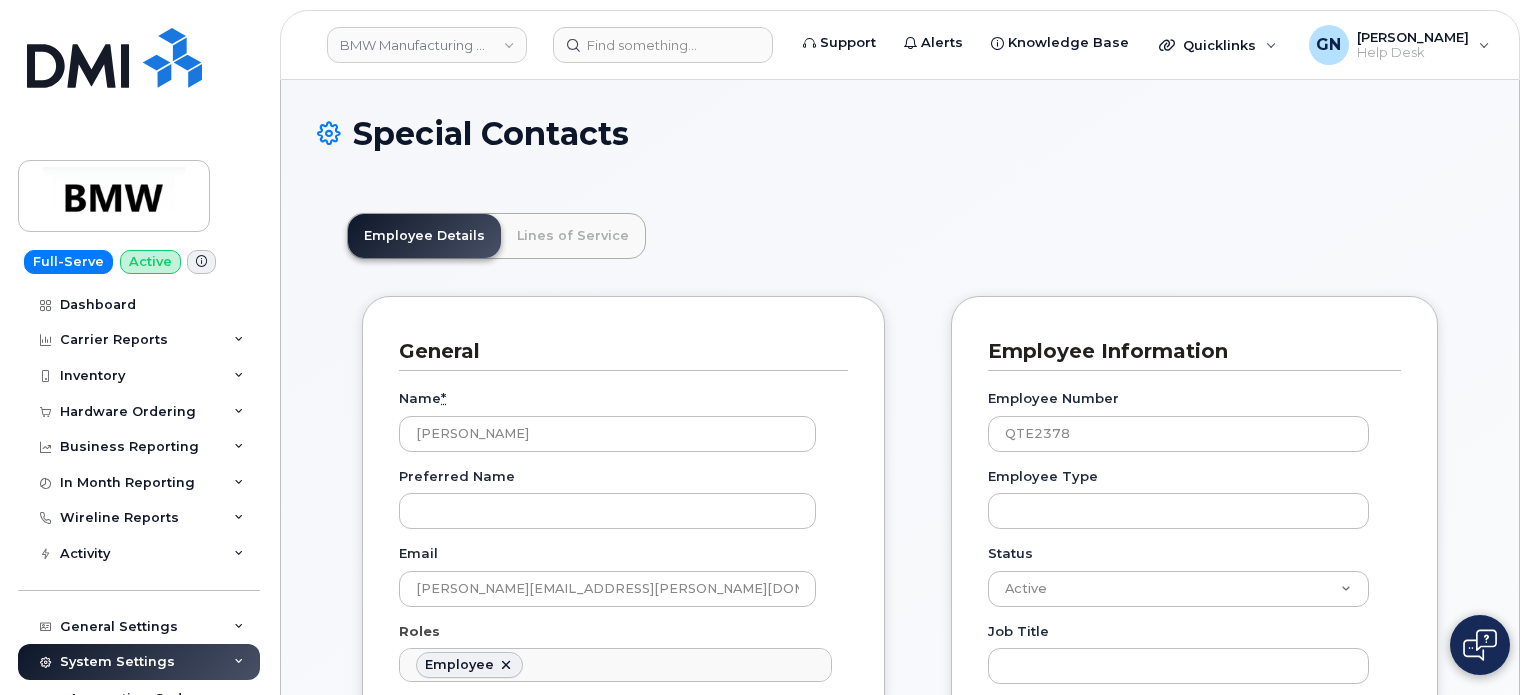scroll, scrollTop: 100, scrollLeft: 0, axis: vertical 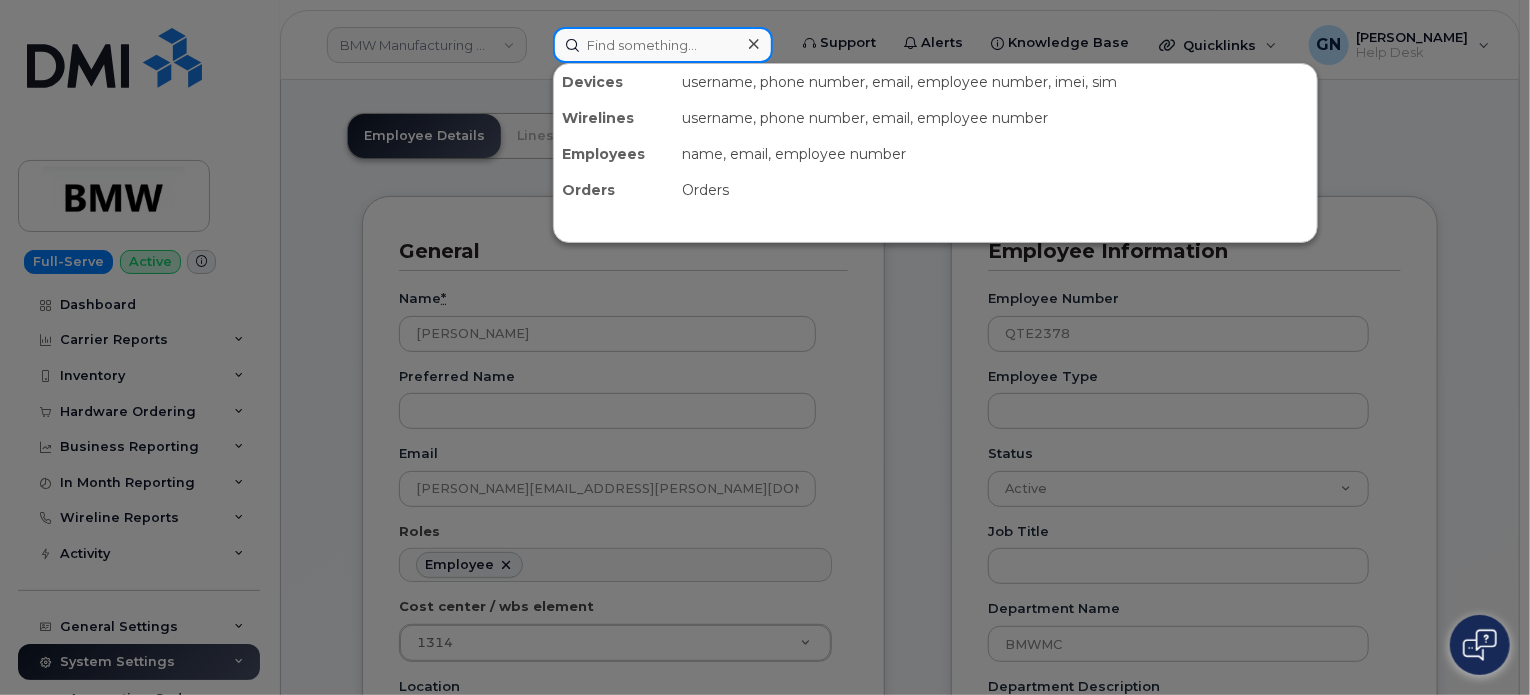 click at bounding box center [663, 45] 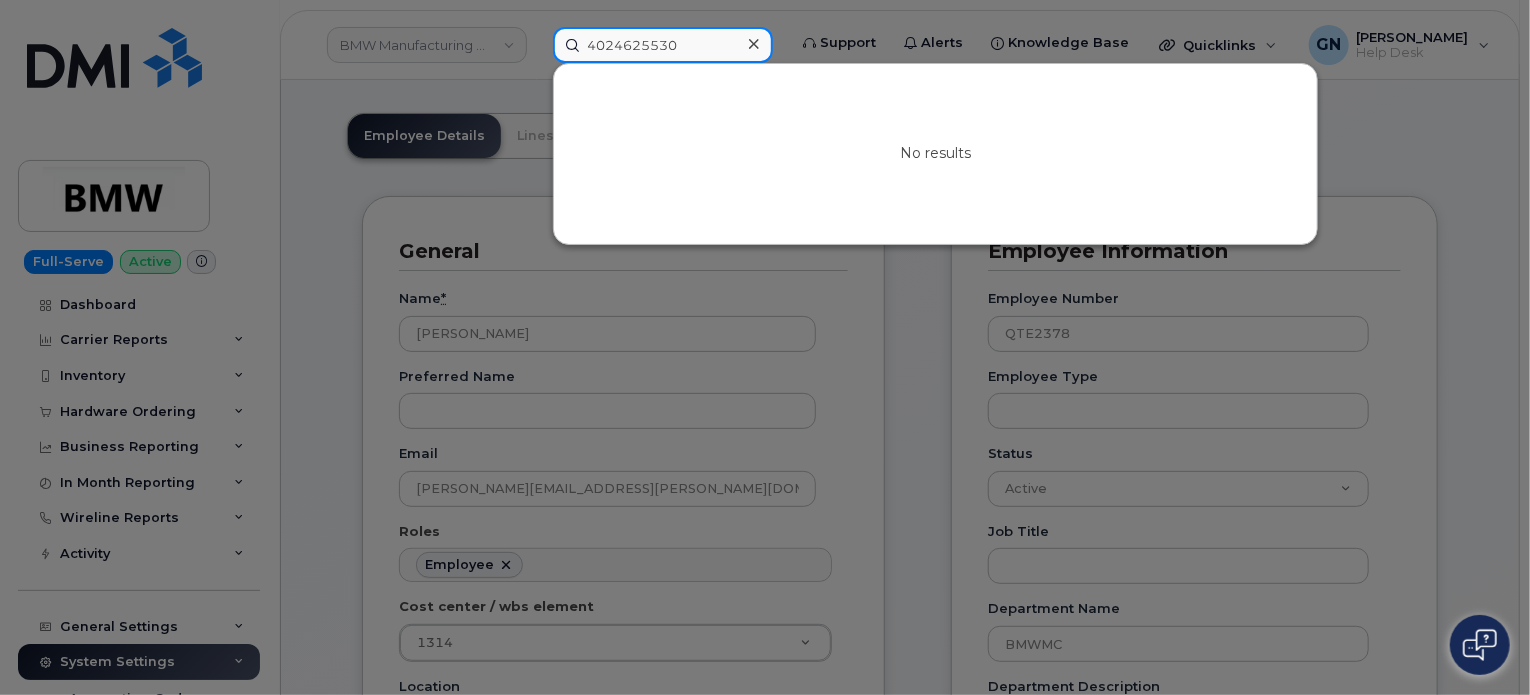 click on "4024625530" at bounding box center [663, 45] 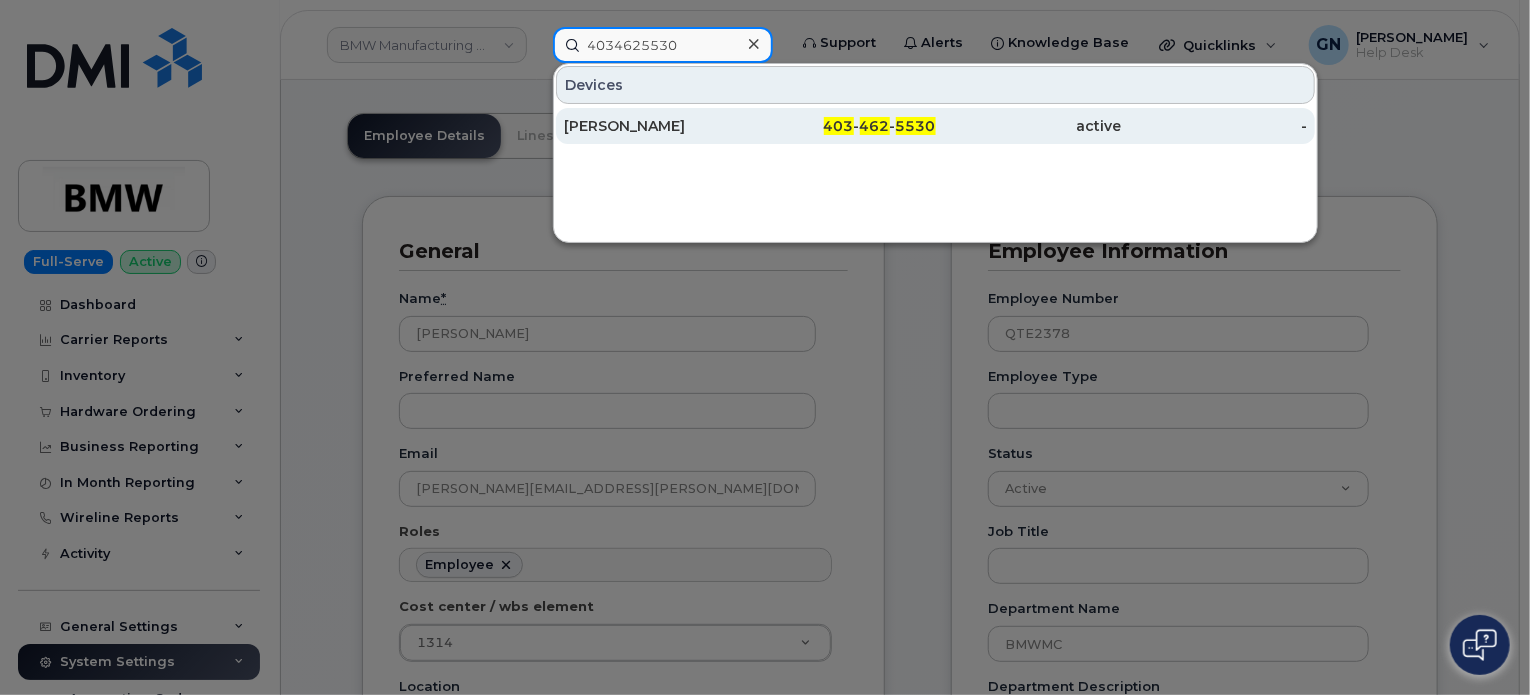 type on "4034625530" 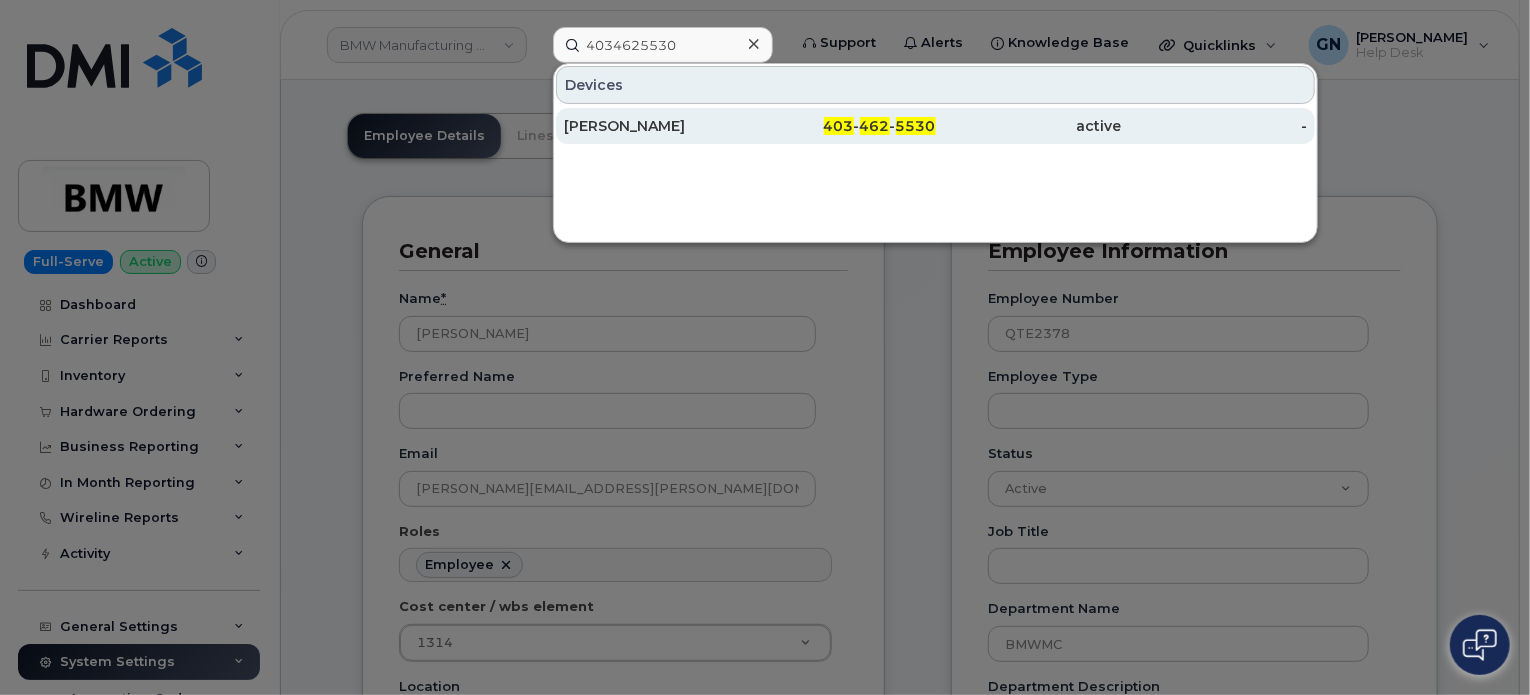 click on "[PERSON_NAME]" at bounding box center [657, 126] 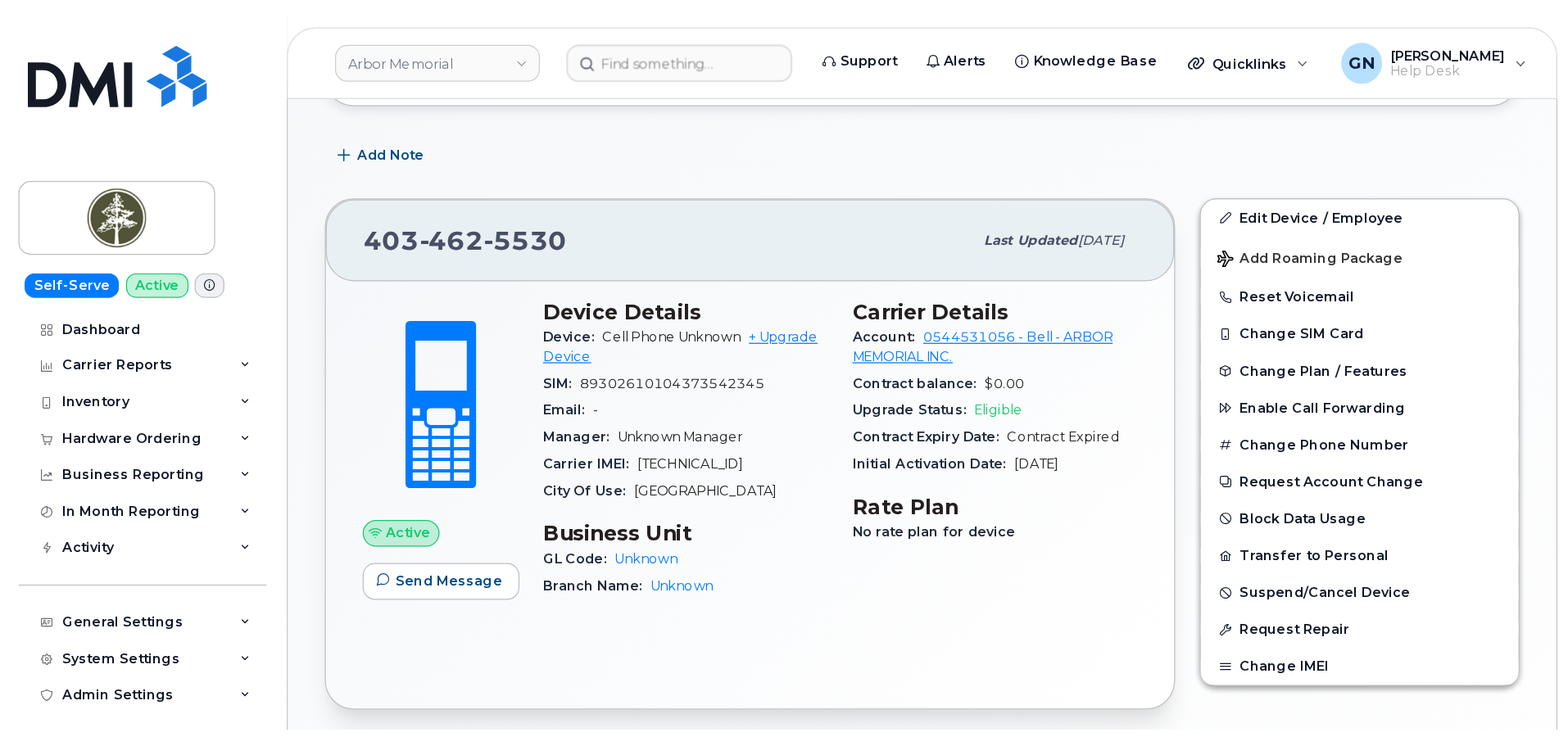 scroll, scrollTop: 246, scrollLeft: 0, axis: vertical 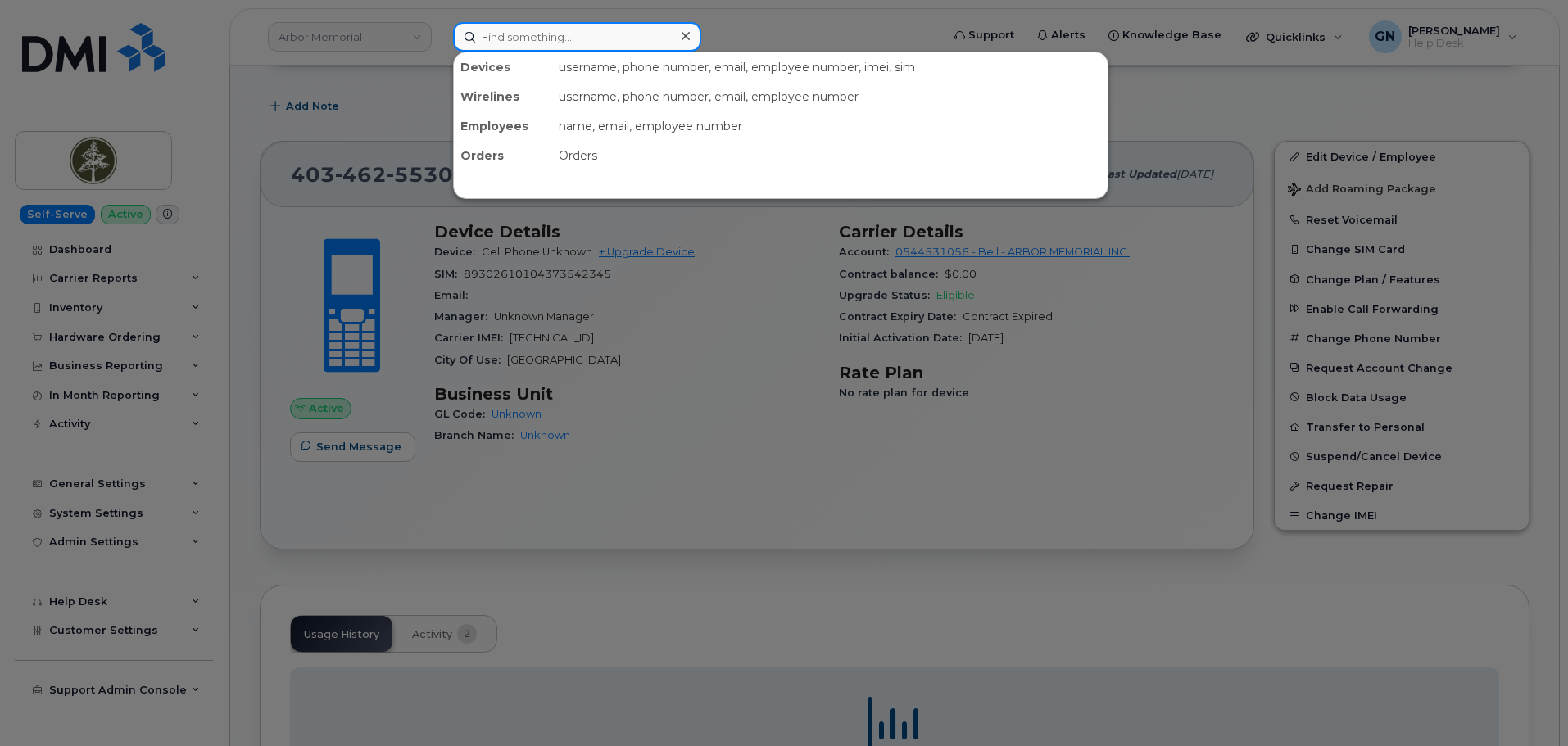 click at bounding box center (577, 37) 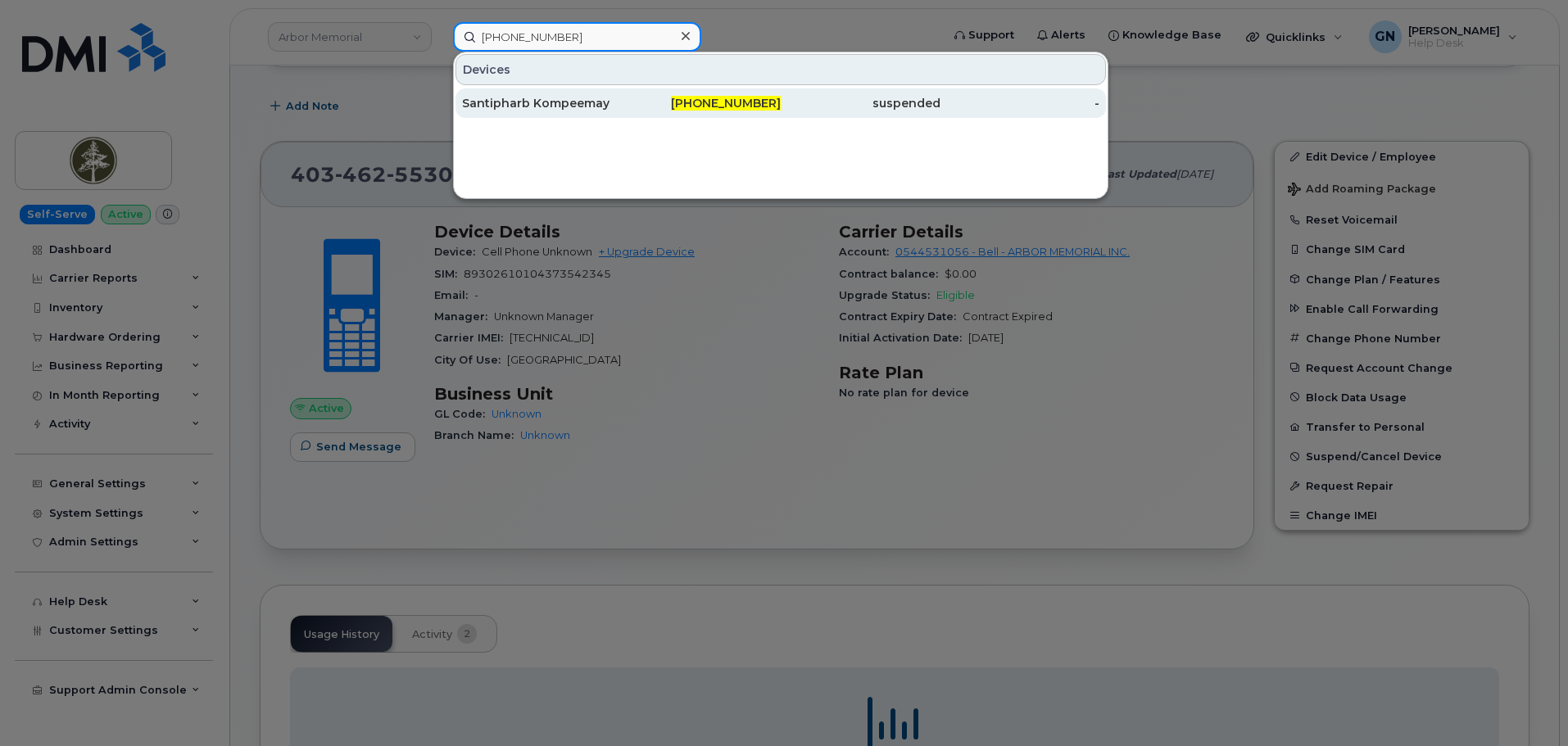 type on "571-545-2304" 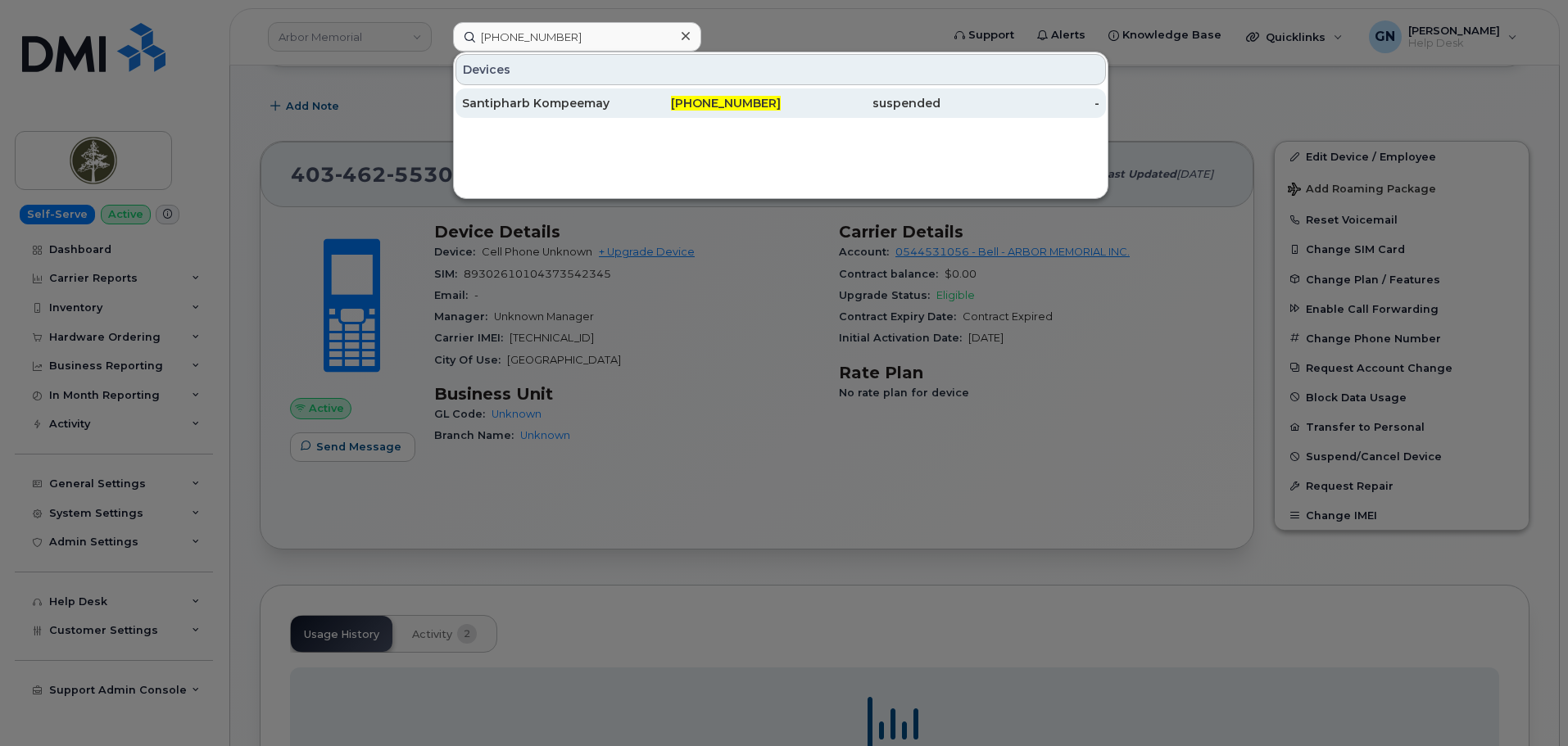 click on "Santipharb Kompeemay" at bounding box center (542, 103) 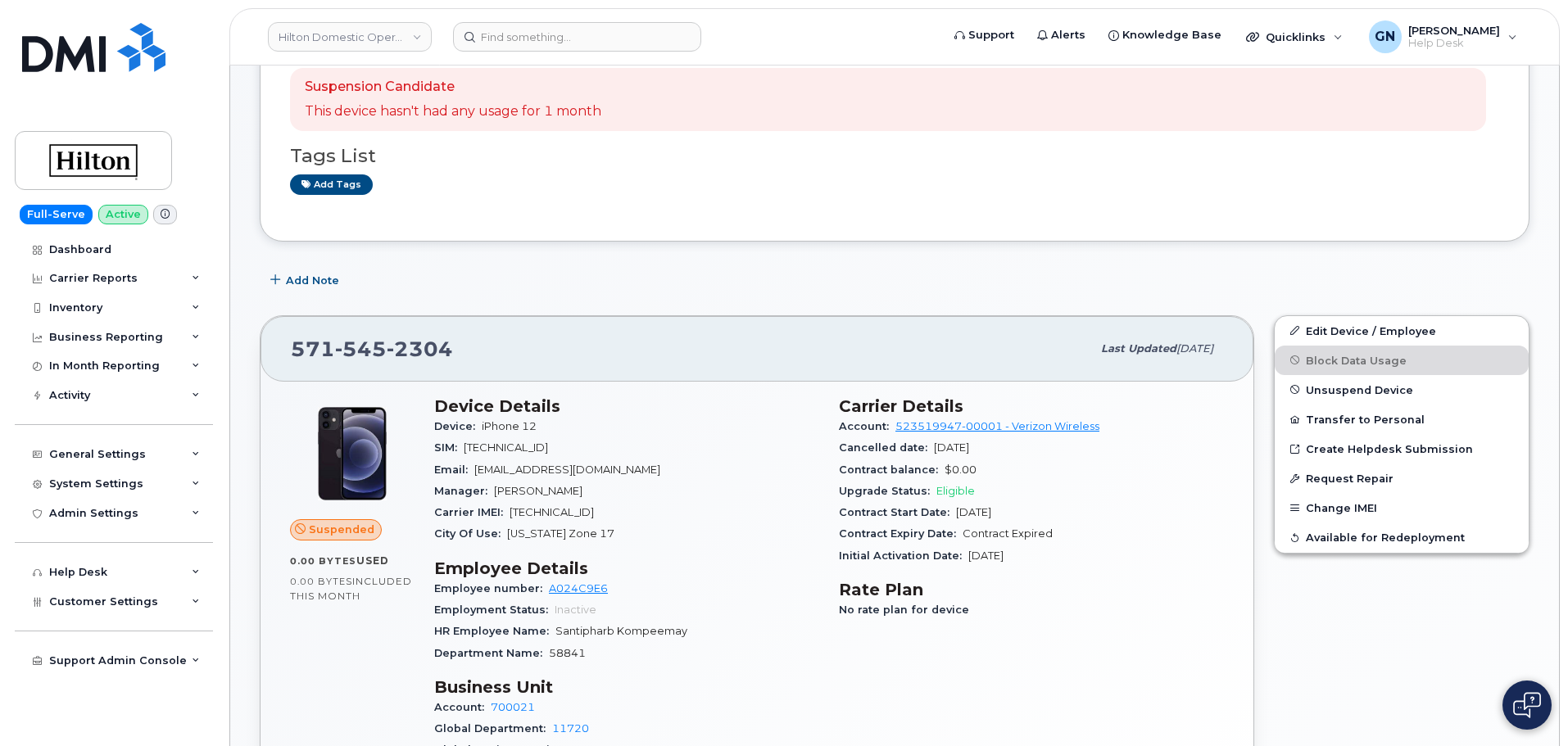 scroll, scrollTop: 164, scrollLeft: 0, axis: vertical 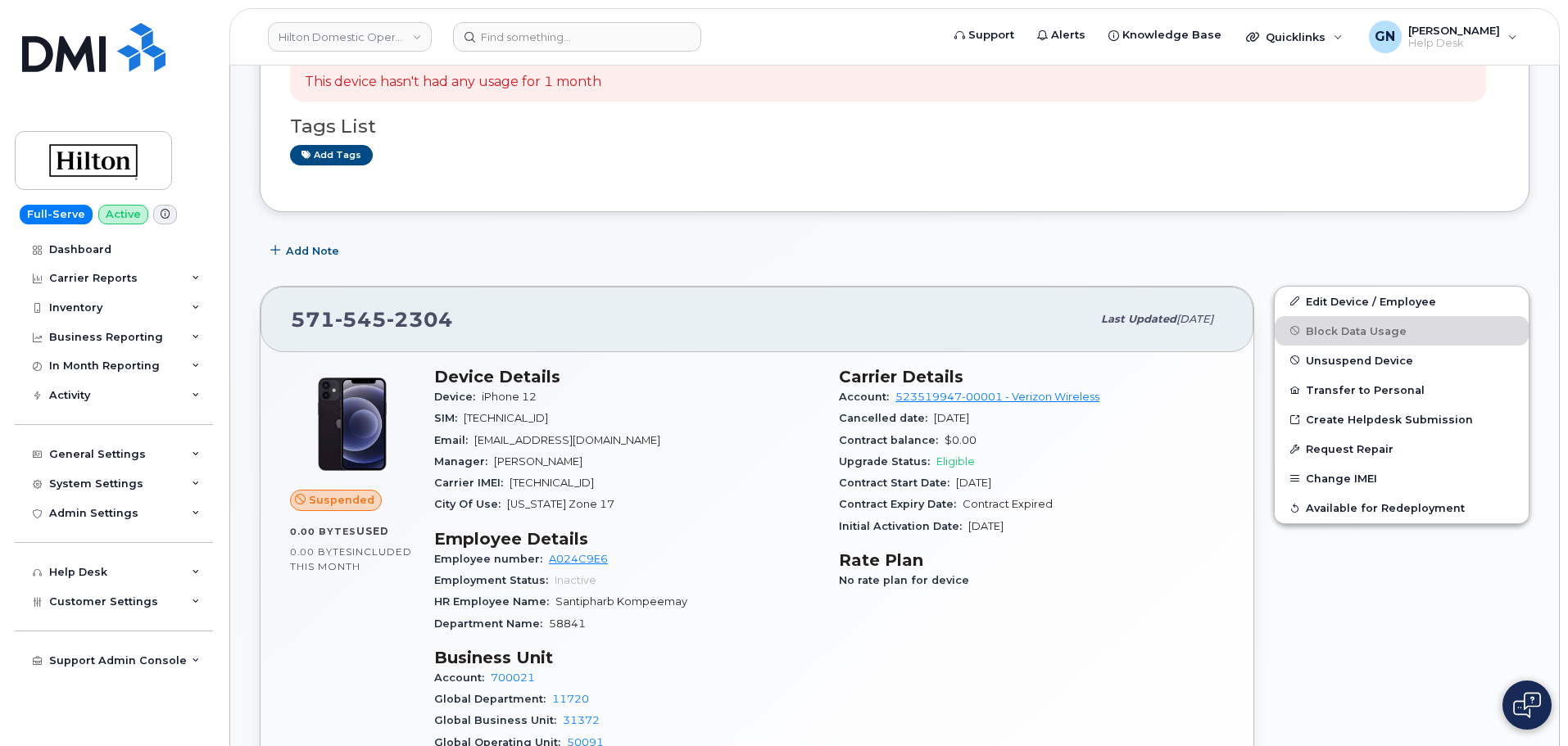 click on "Santipharb.Kompeemay@waldorfastoria.com" at bounding box center [567, 440] 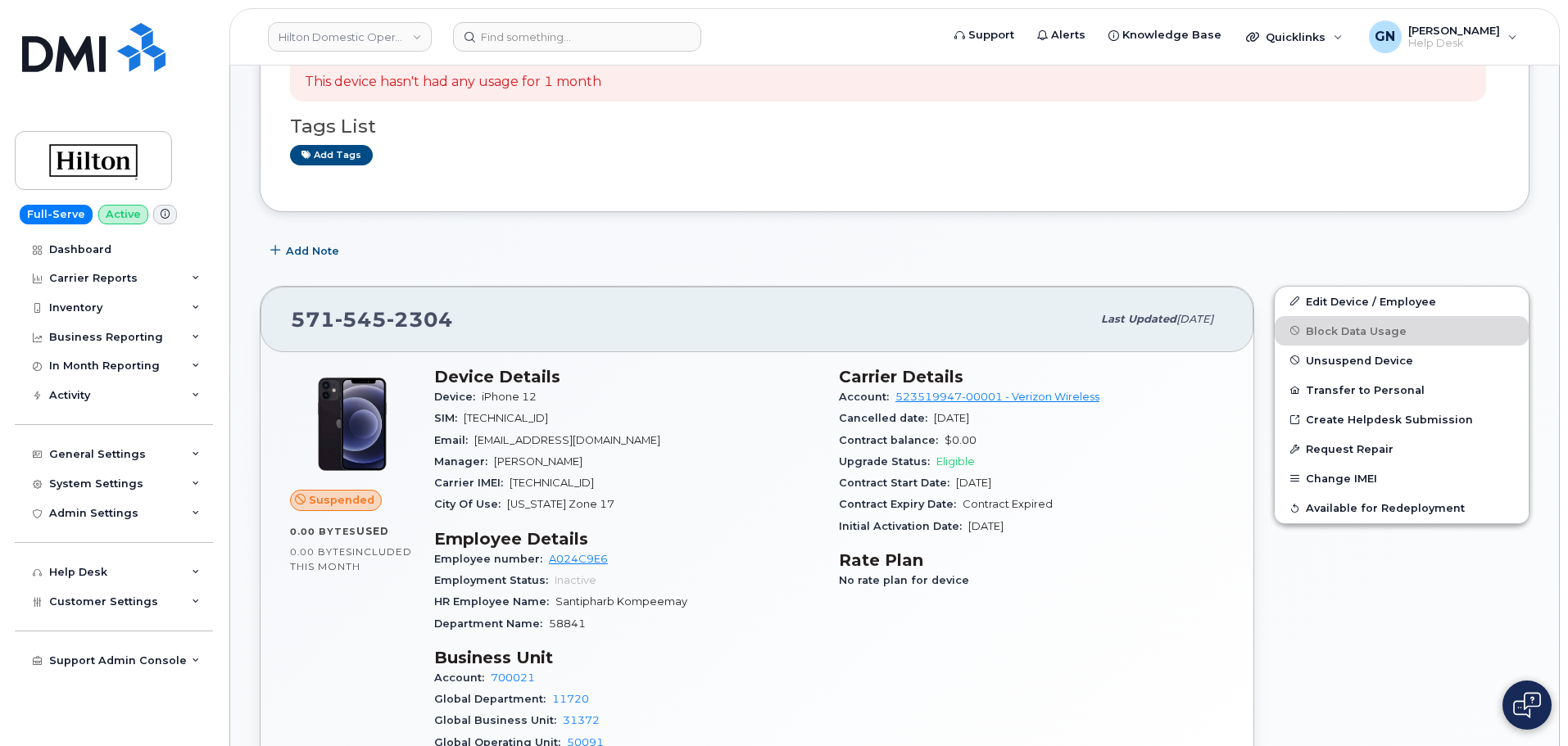 drag, startPoint x: 502, startPoint y: 440, endPoint x: 686, endPoint y: 438, distance: 184.01087 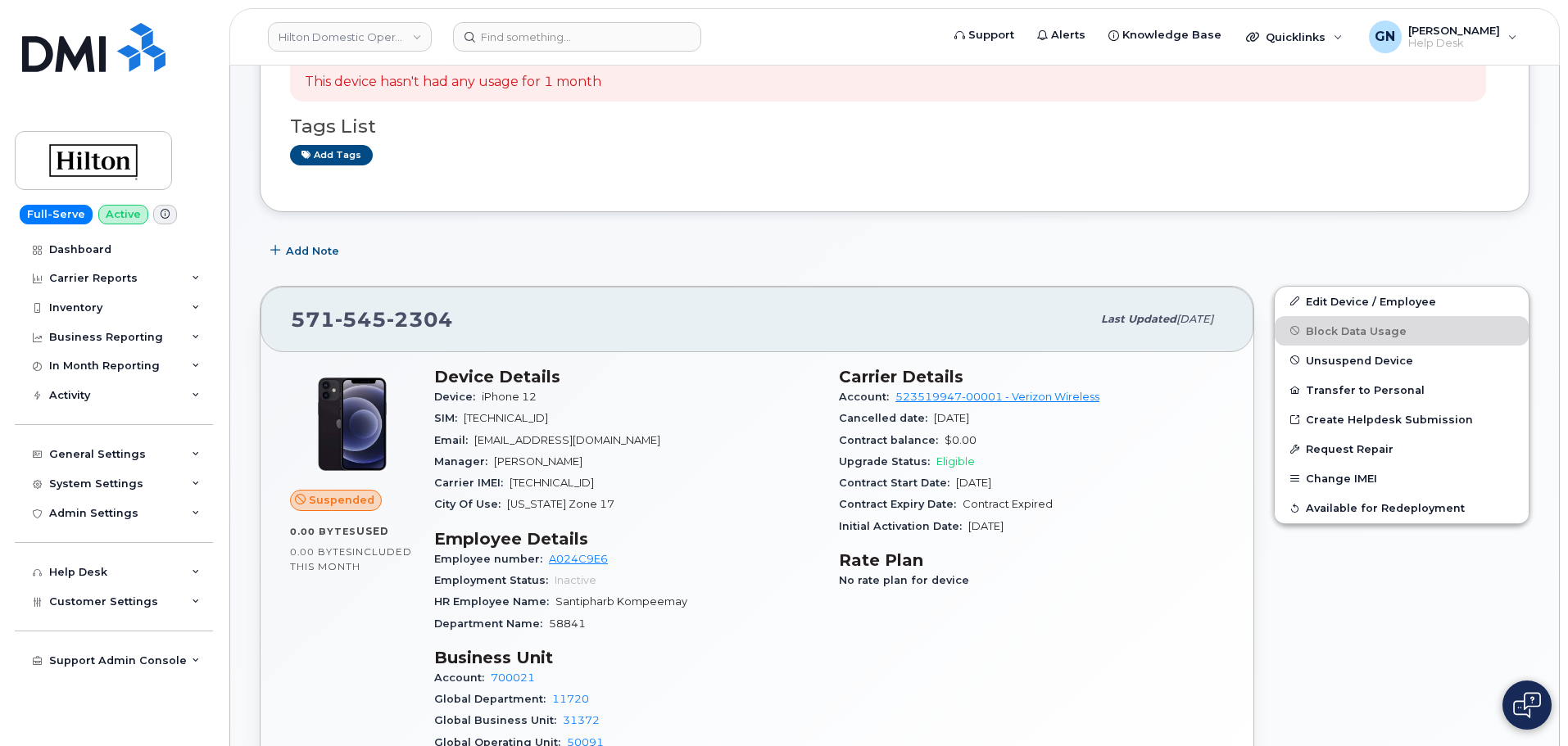 copy on "Santipharb.Kompeemay@waldorfastoria." 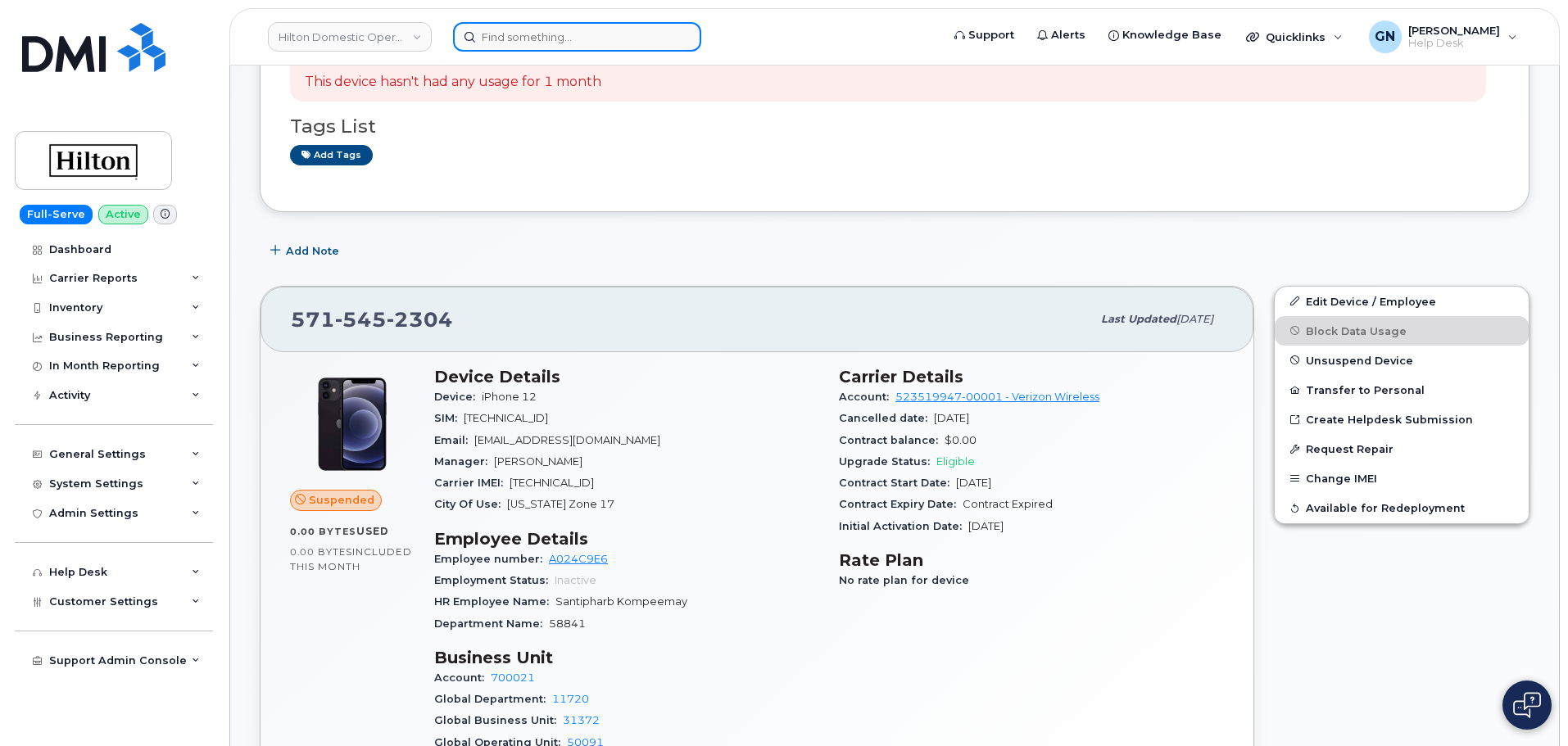 click at bounding box center (577, 37) 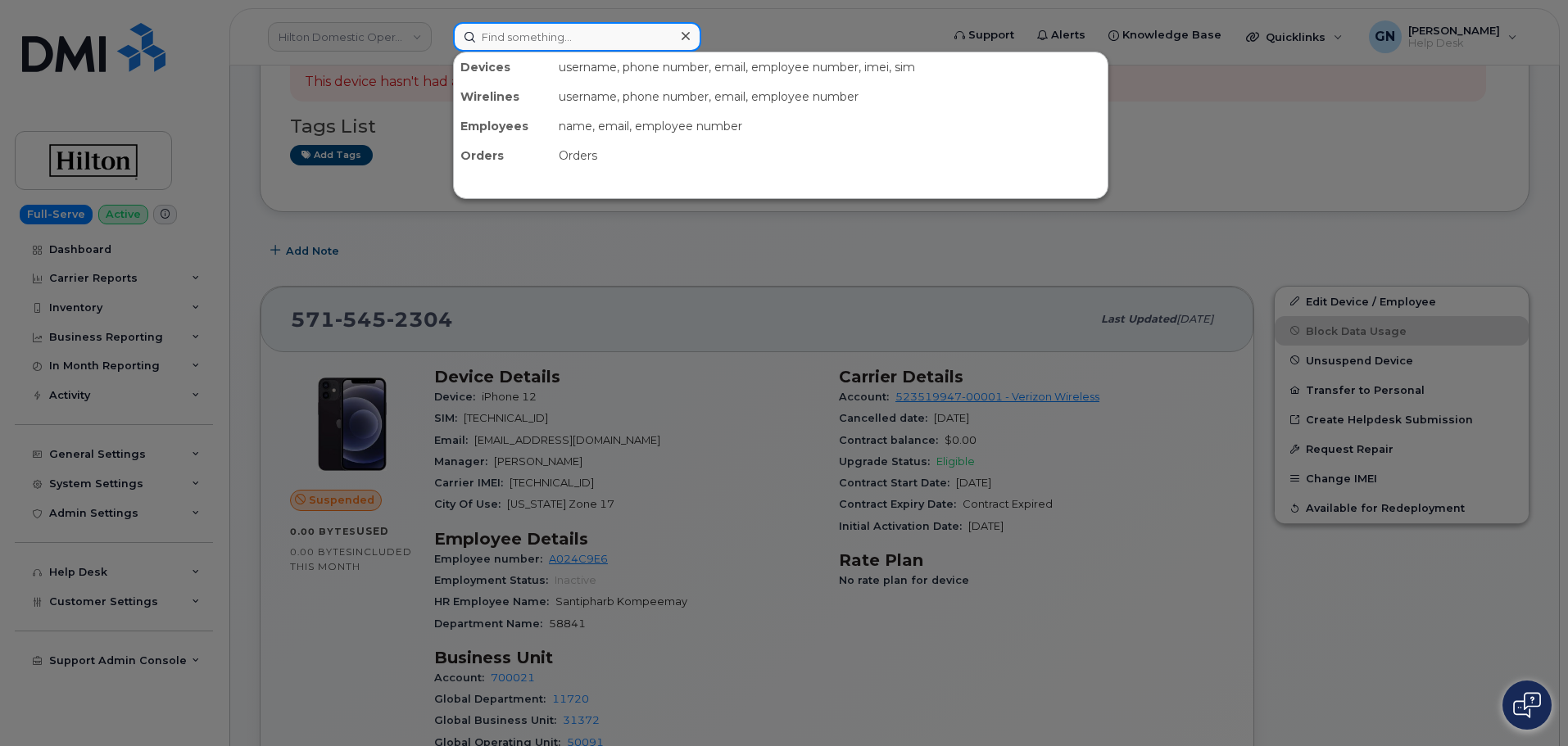 paste on "838-267-5797" 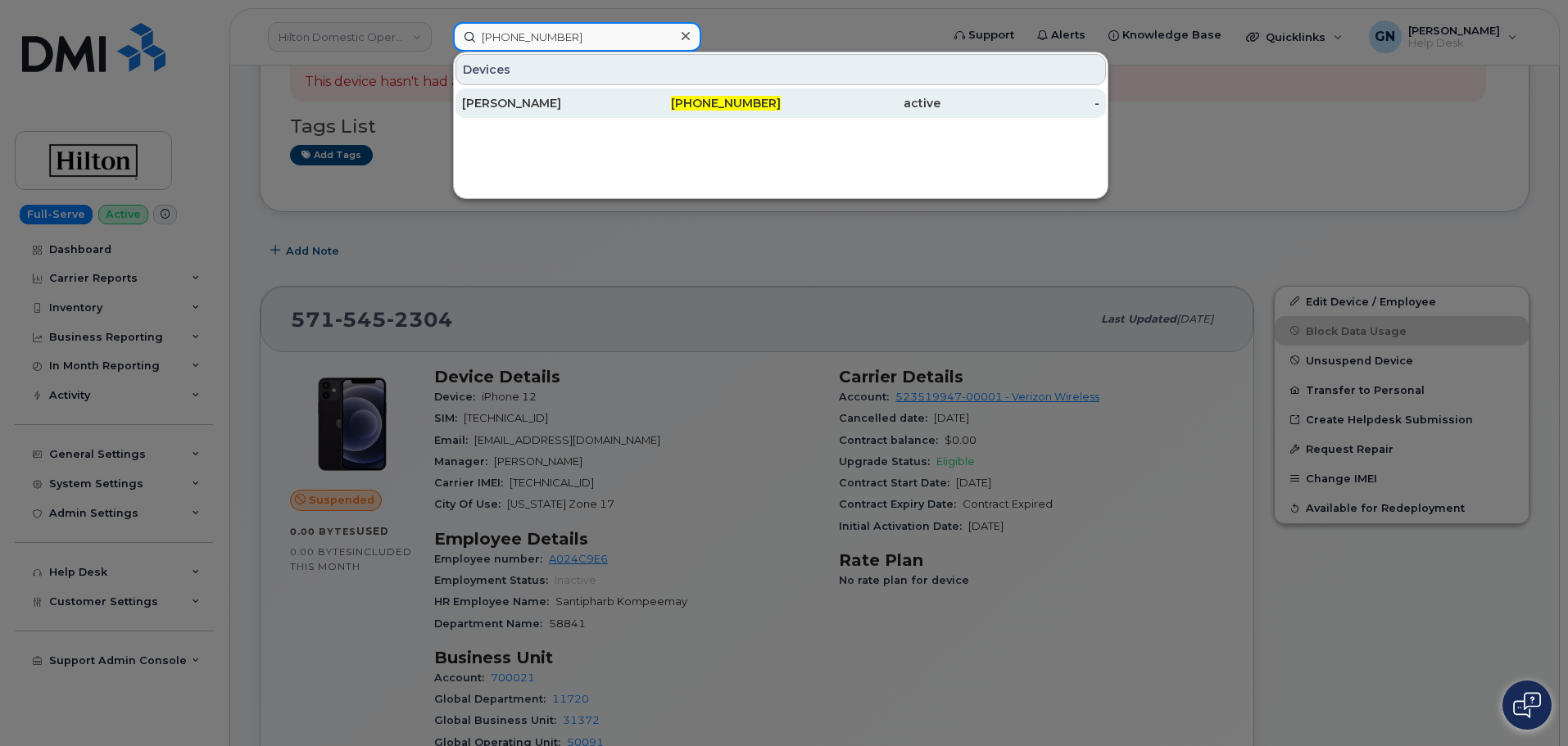 type on "838-267-5797" 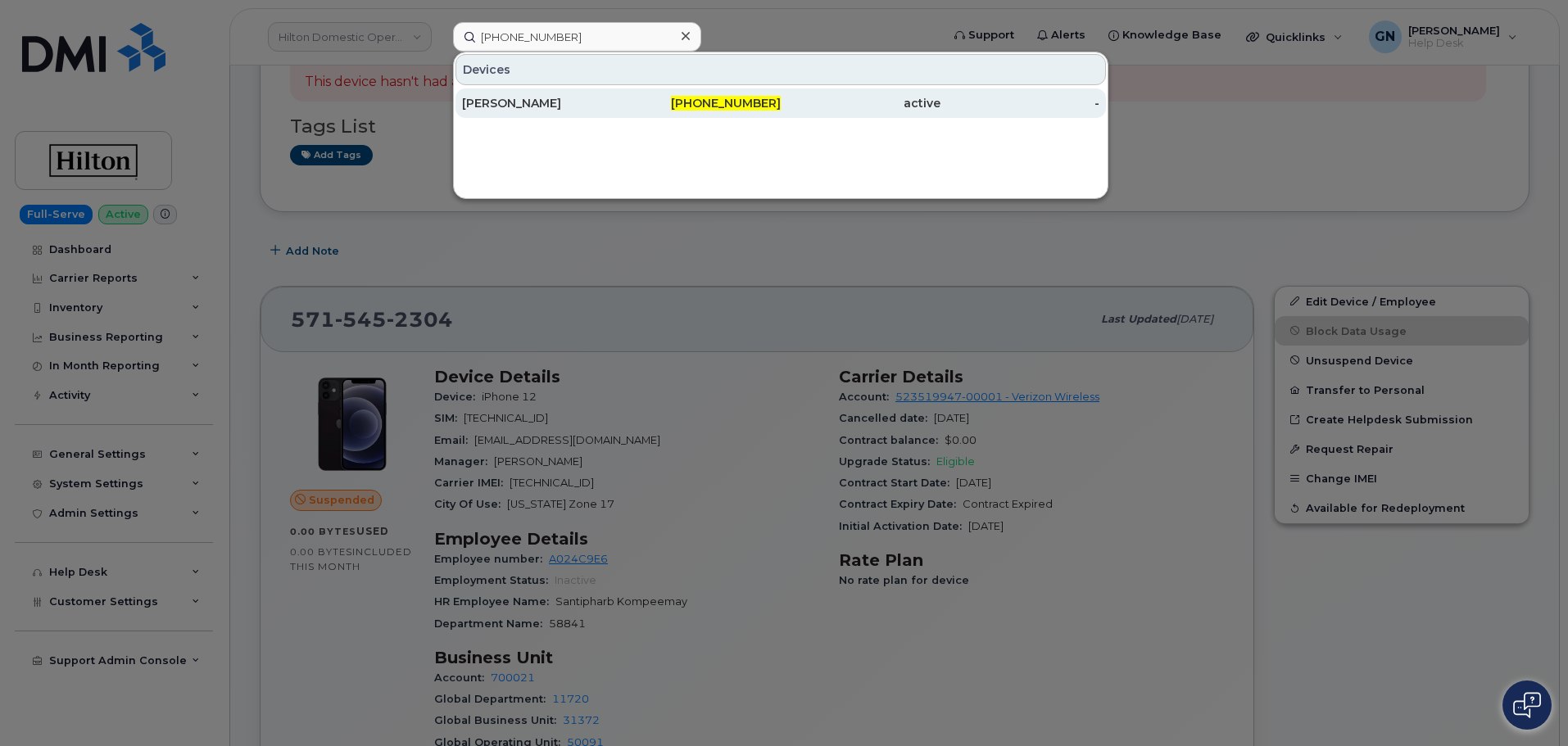 click on "838-267-5797" at bounding box center (701, 103) 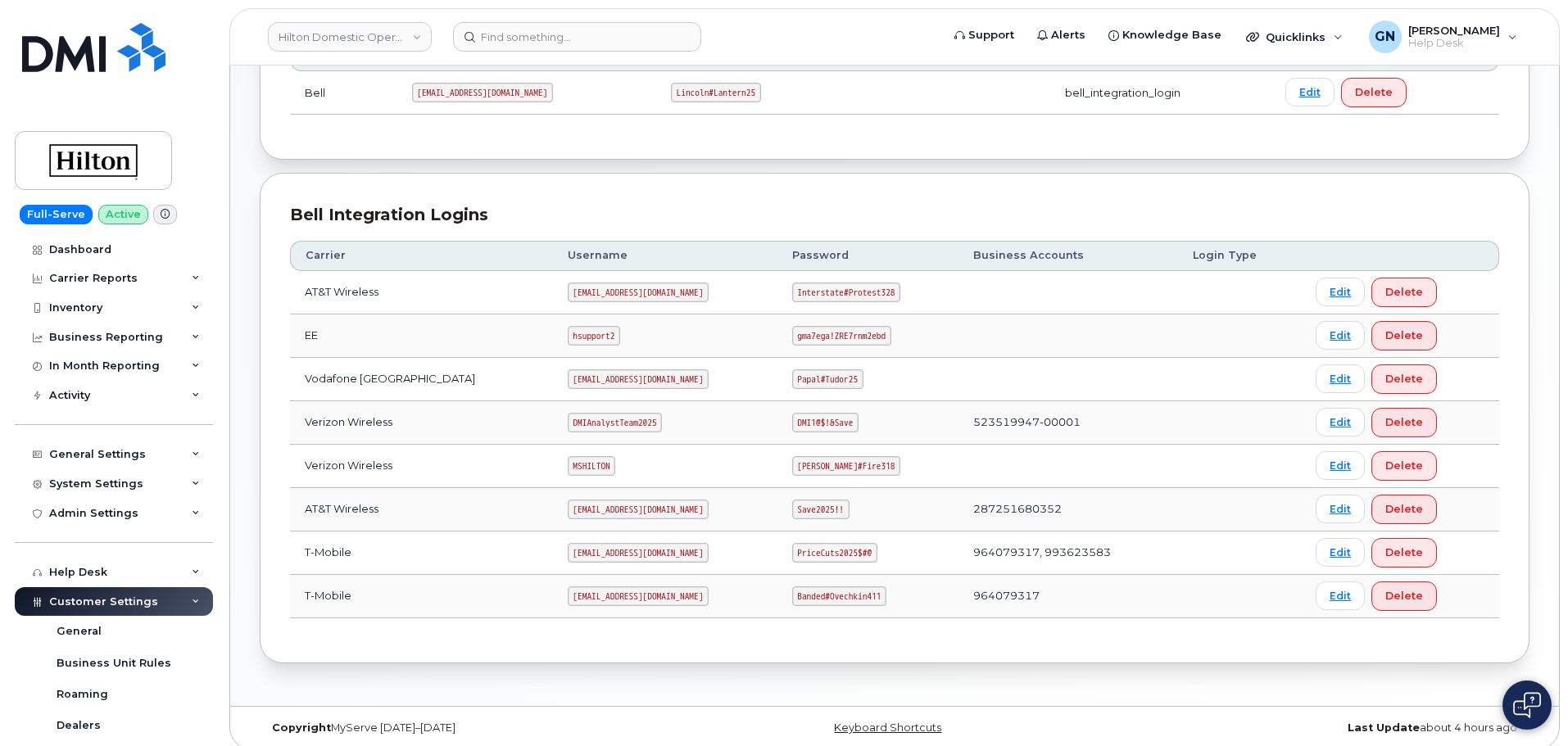 scroll, scrollTop: 292, scrollLeft: 0, axis: vertical 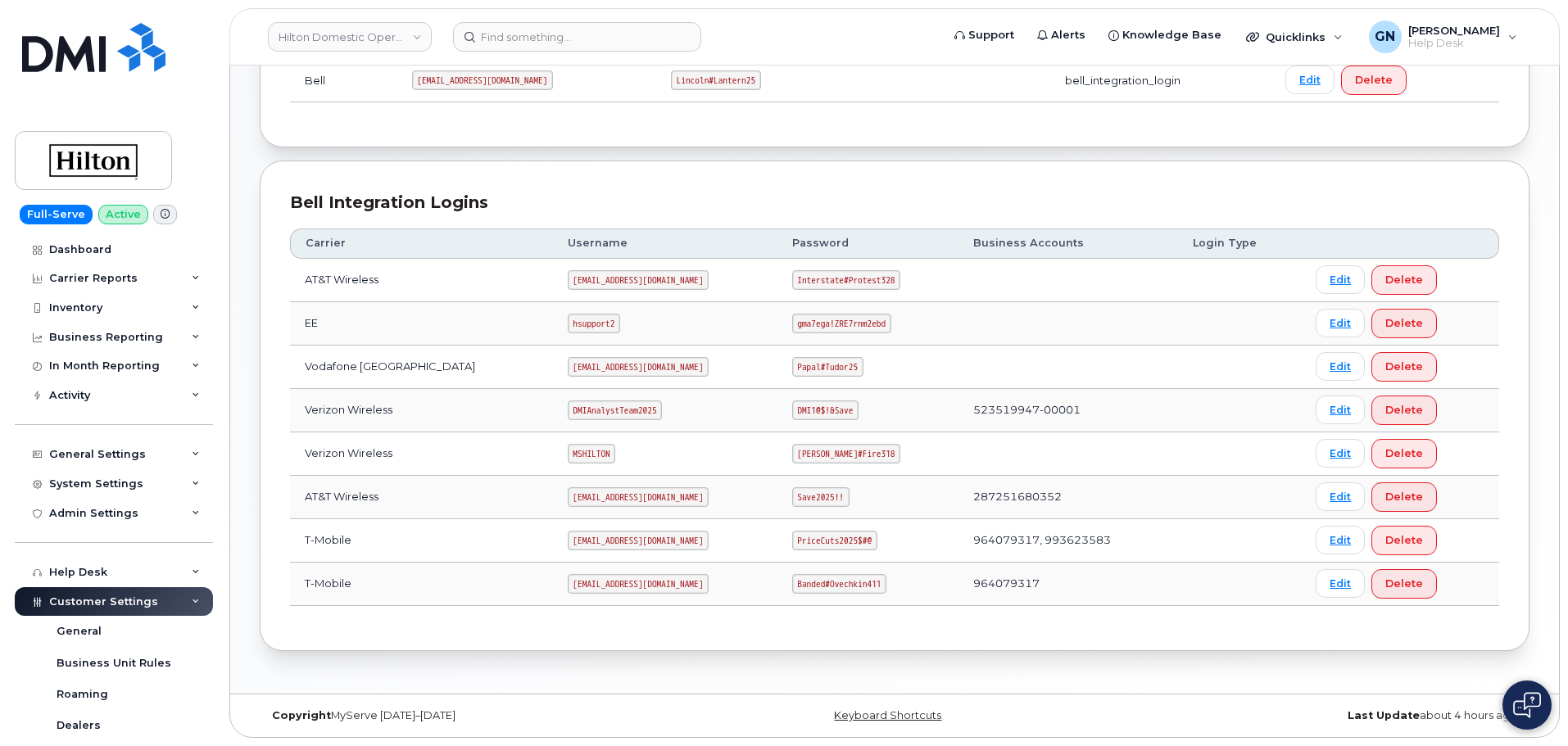 click on "DMIAnalystTeam2025" at bounding box center (615, 410) 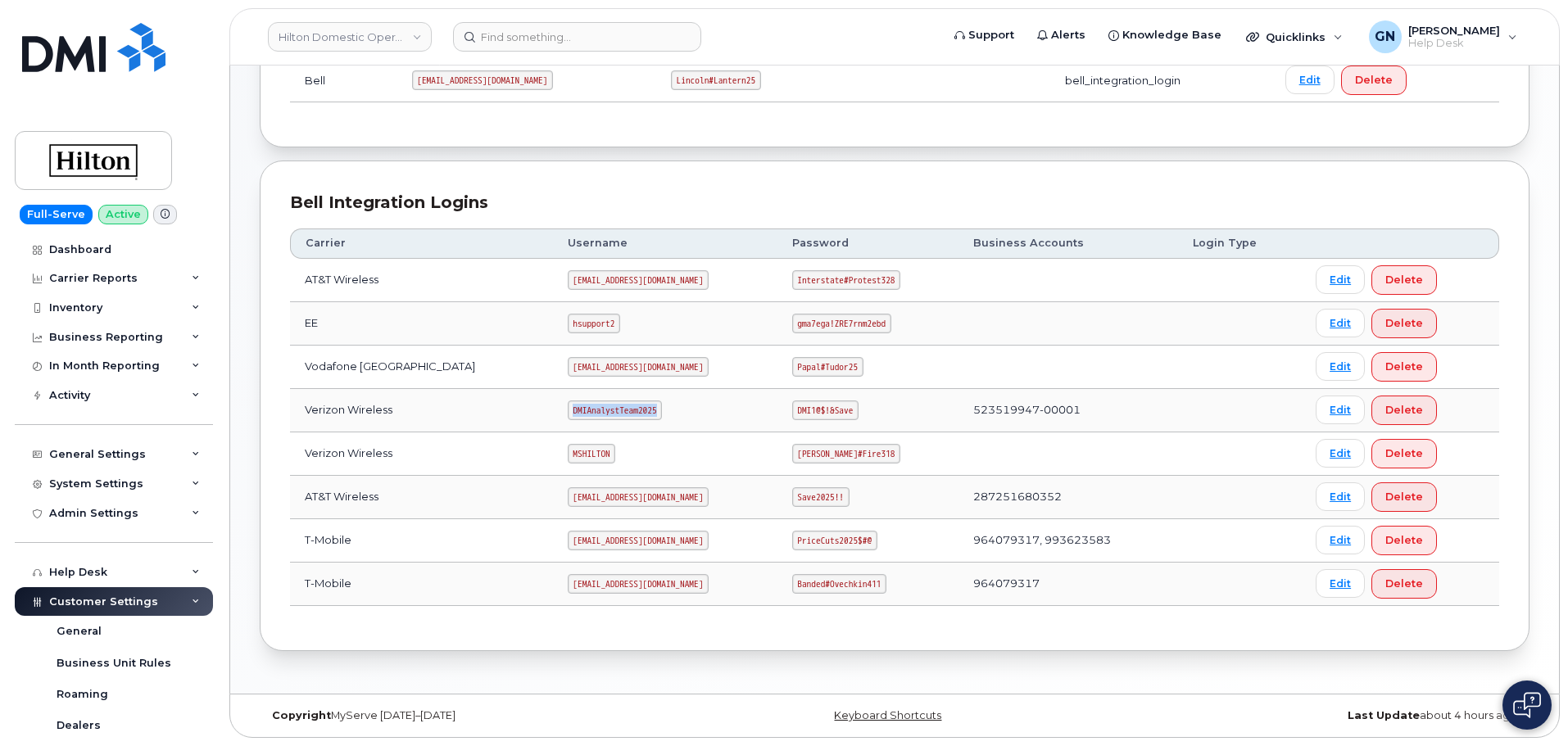 click on "DMIAnalystTeam2025" at bounding box center [615, 410] 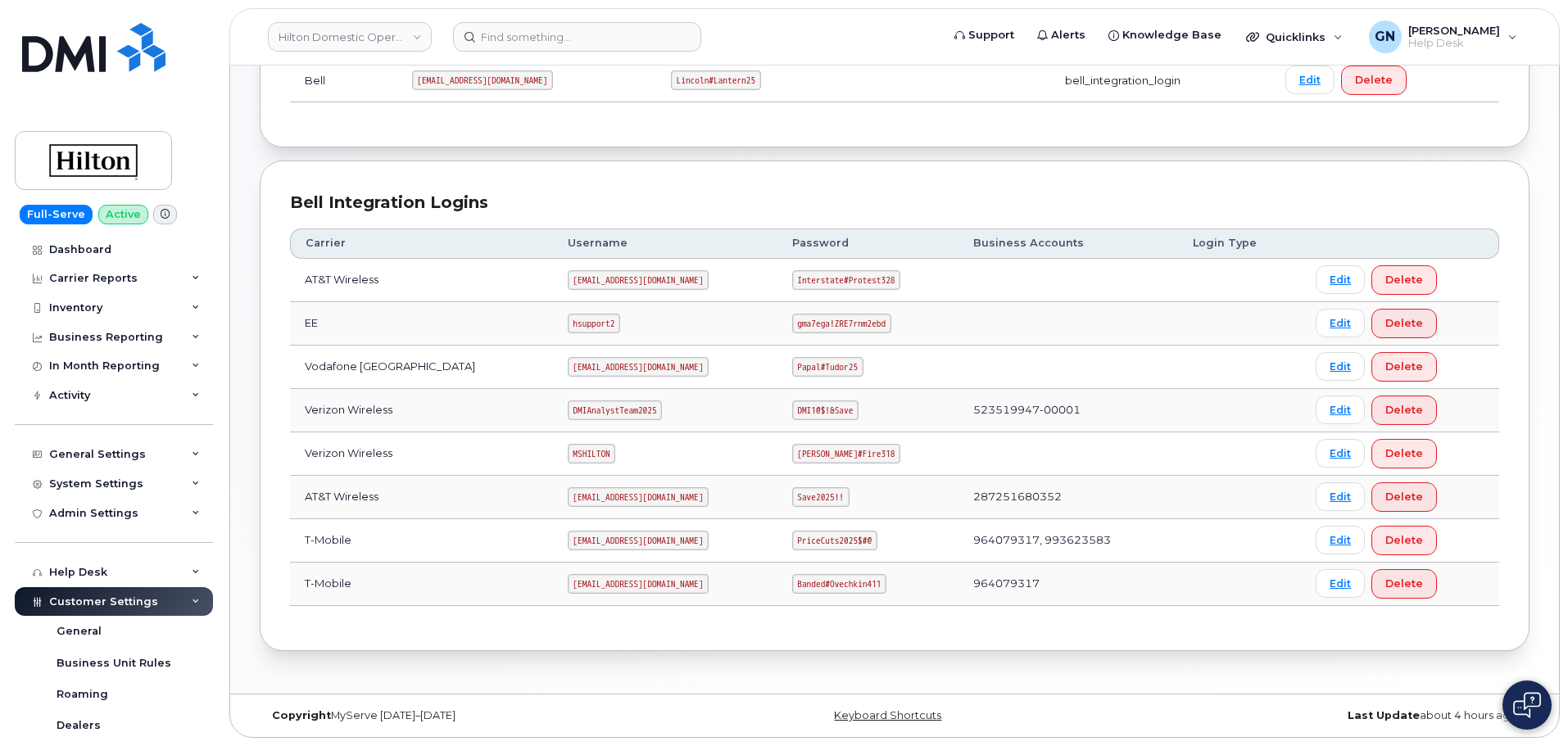 click on "DMI1@$!&Save" at bounding box center (826, 410) 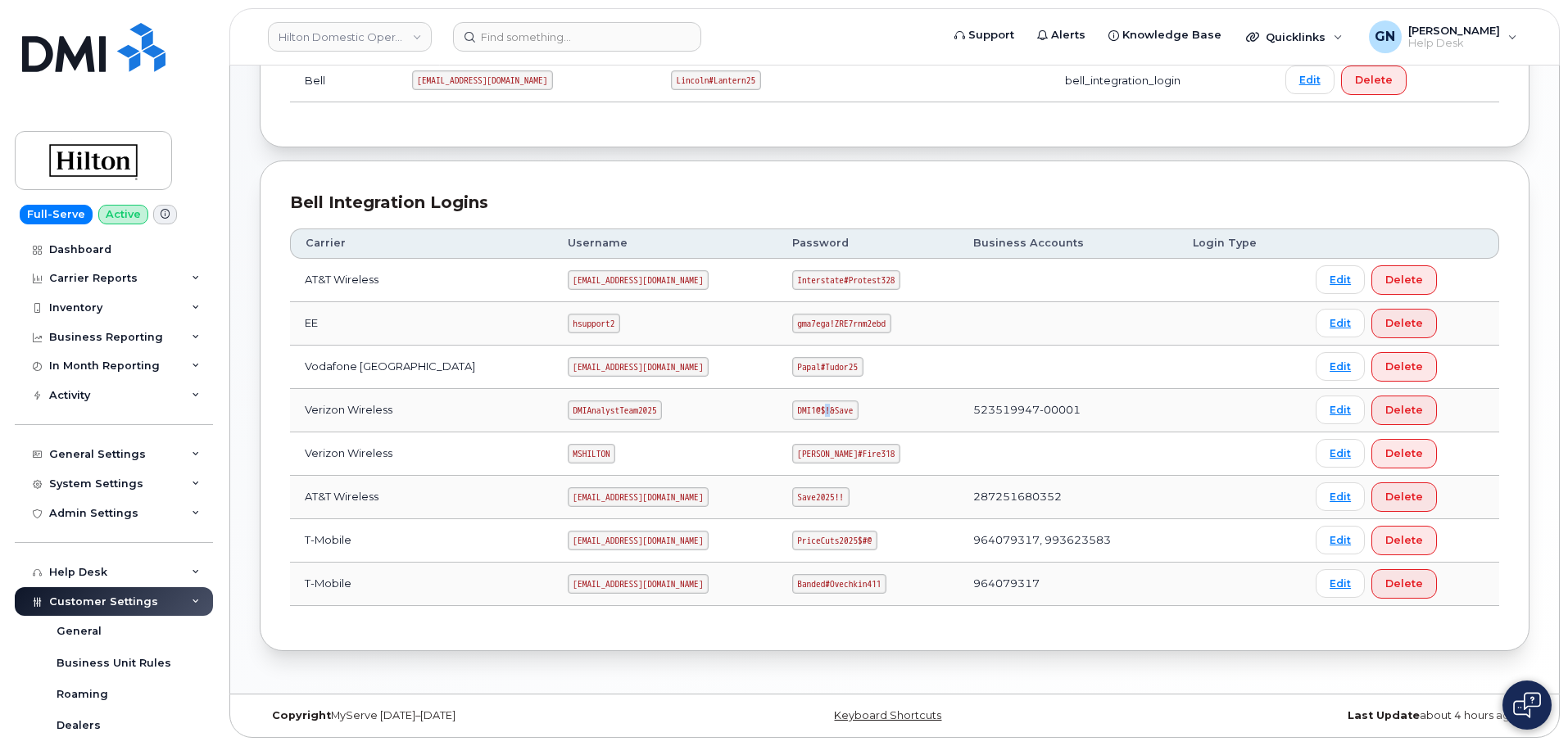 click on "DMI1@$!&Save" at bounding box center [826, 410] 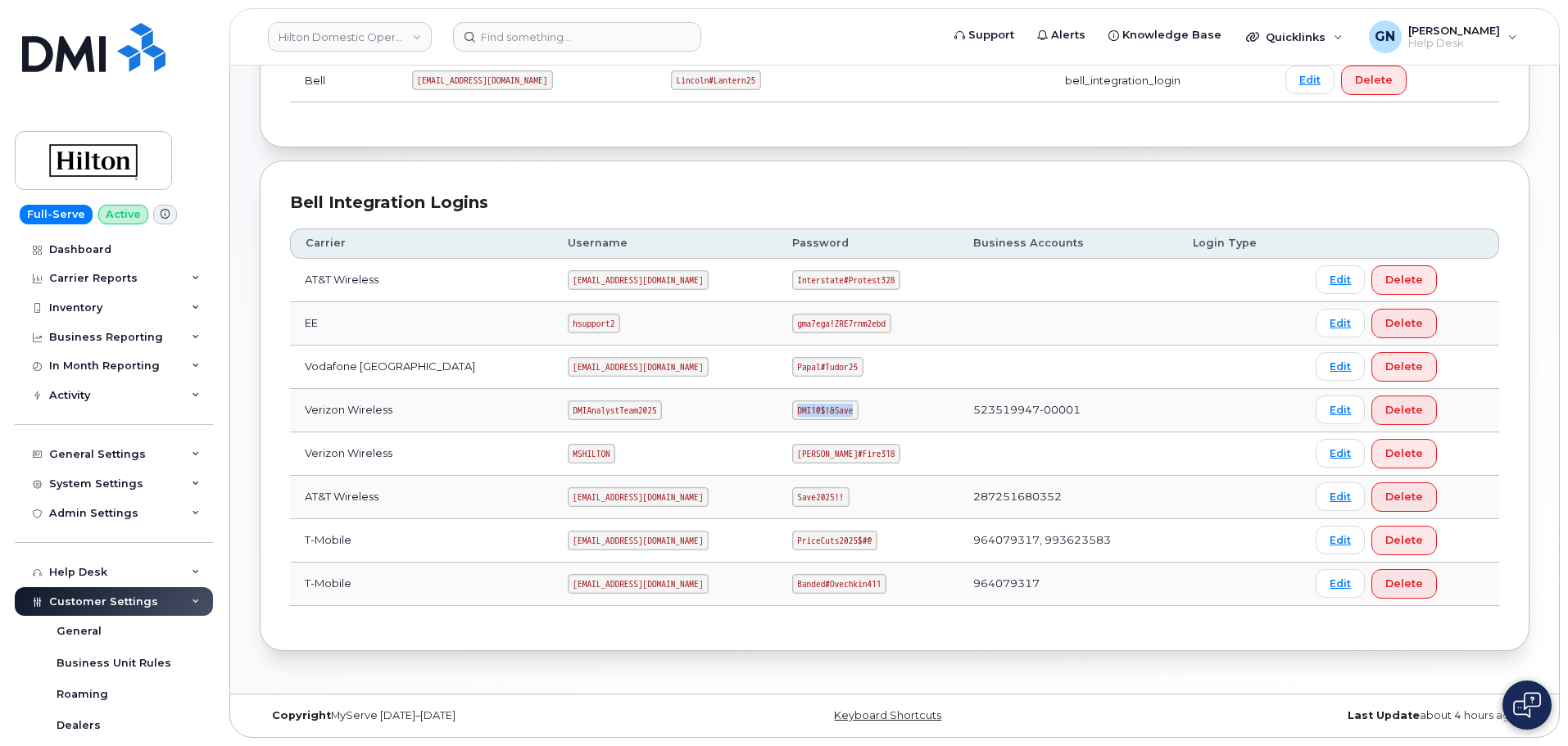 click on "DMI1@$!&Save" at bounding box center (826, 410) 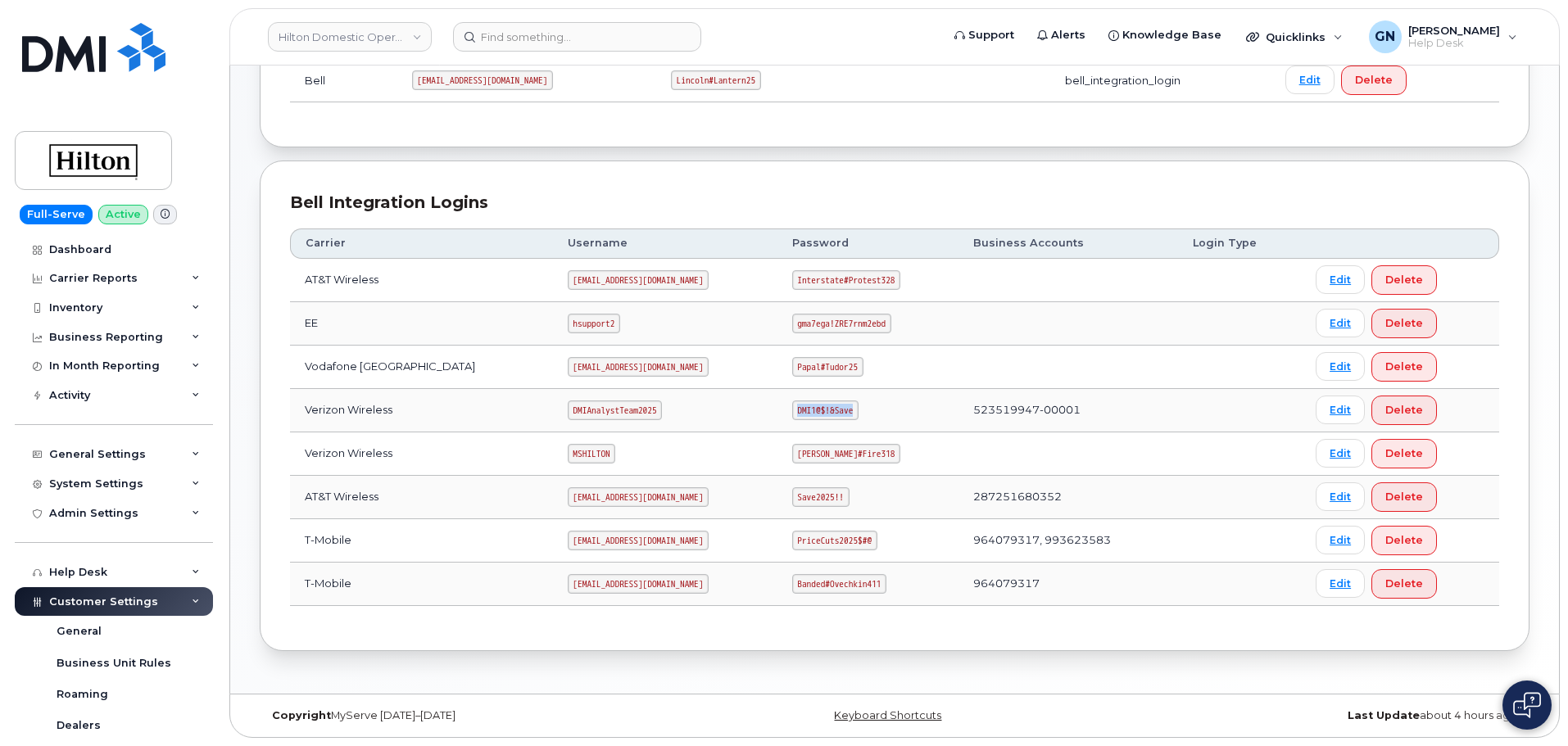 copy on "DMI1@$!&Save" 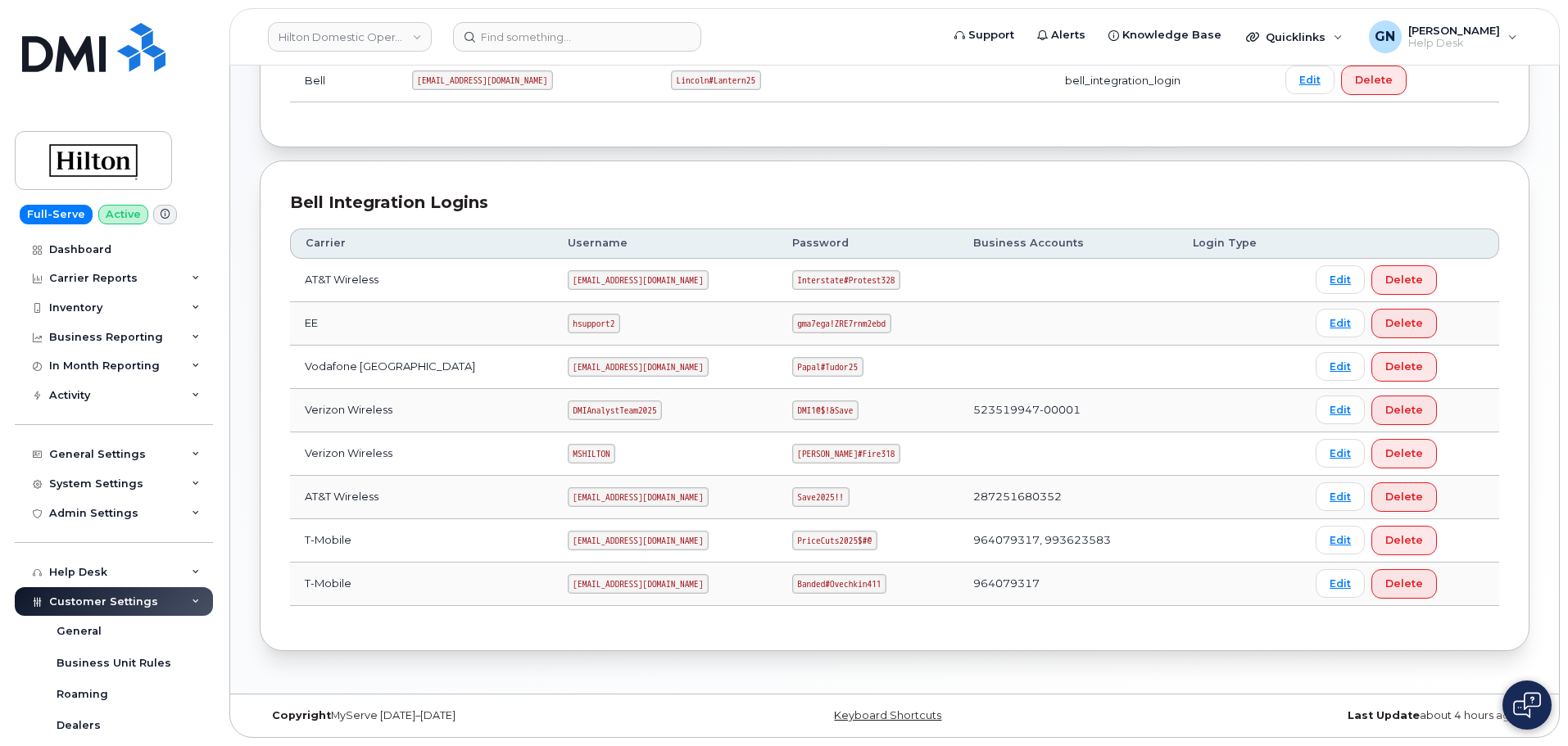 click on "ms-hilton@dminc.com" at bounding box center (638, 584) 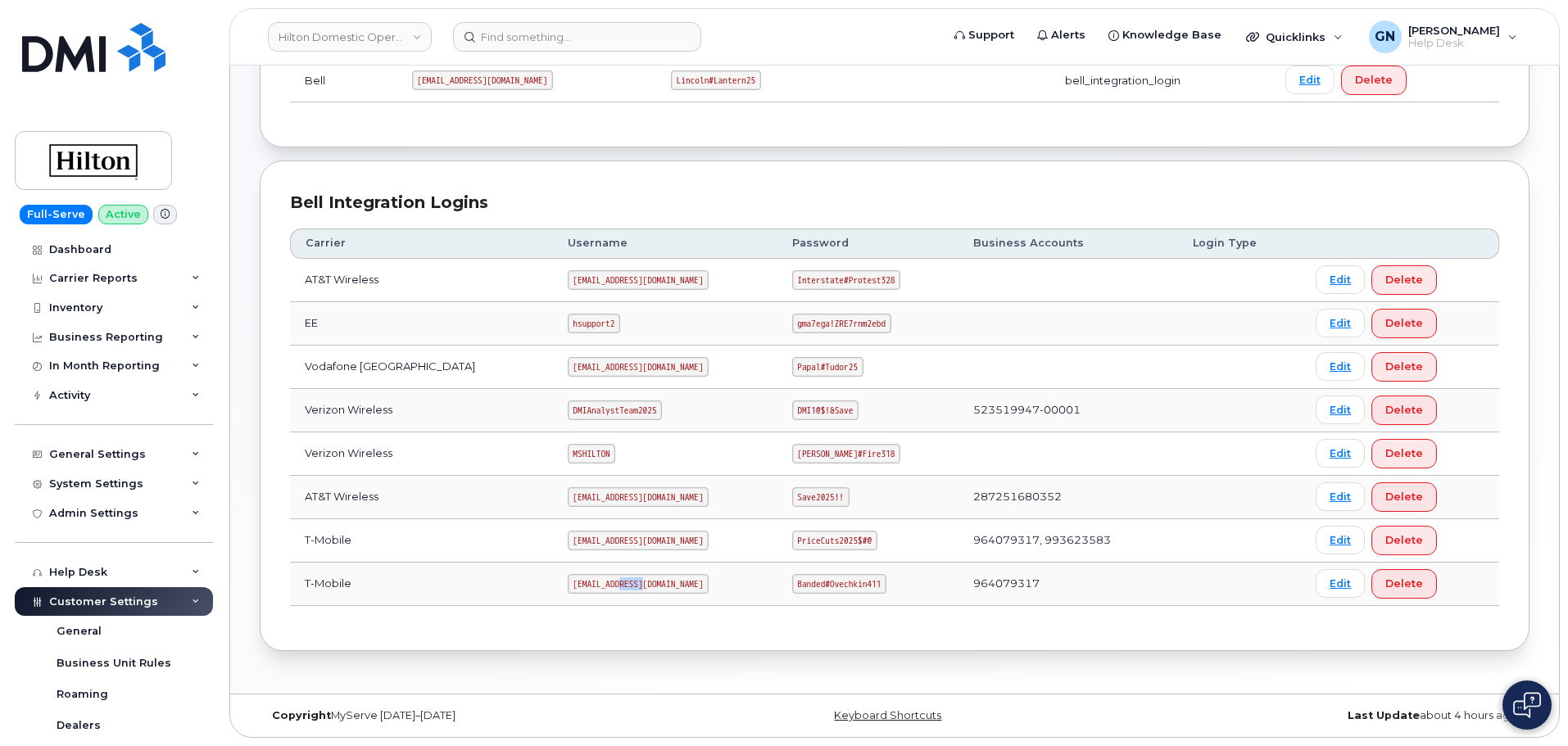 click on "ms-hilton@dminc.com" at bounding box center [638, 584] 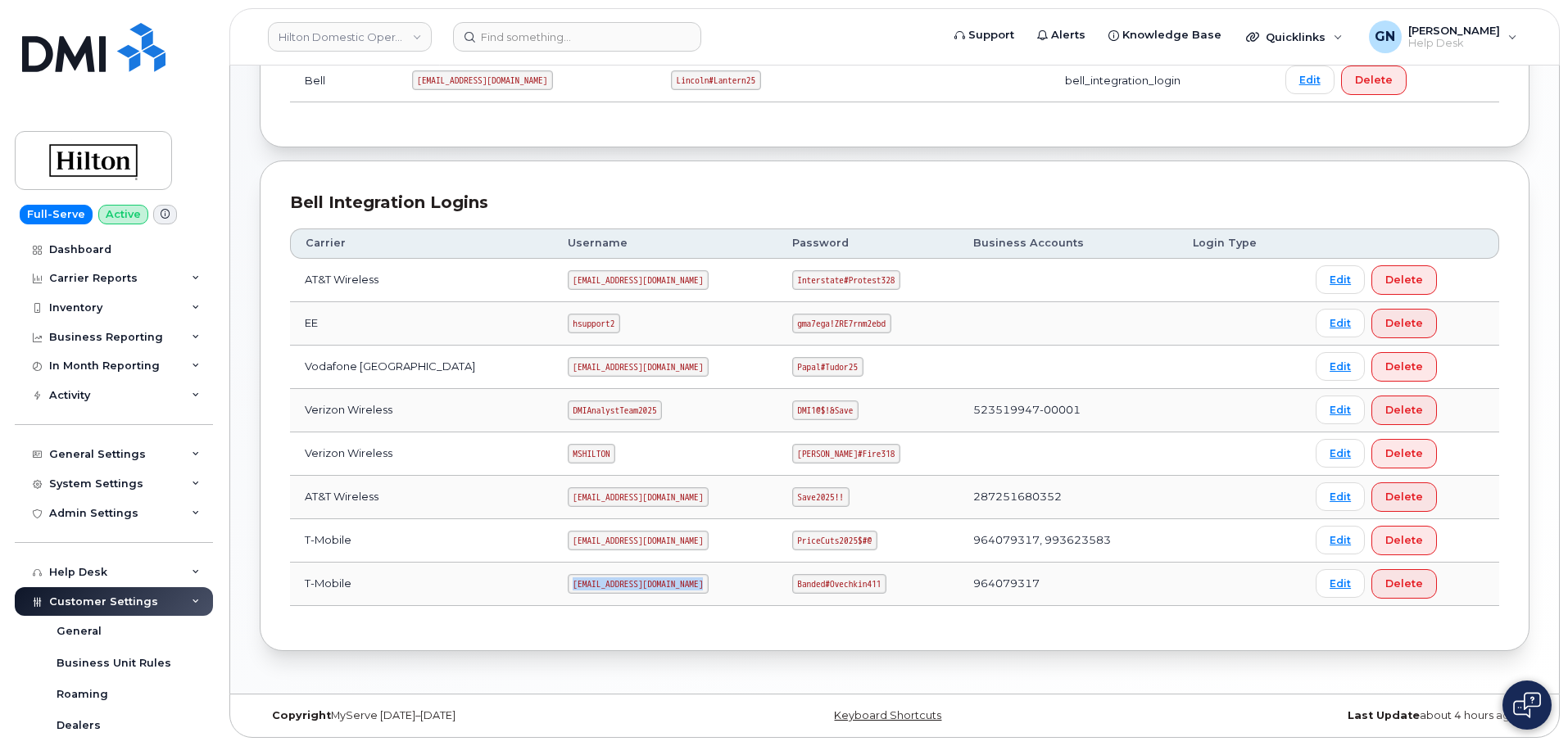 click on "ms-hilton@dminc.com" at bounding box center (638, 584) 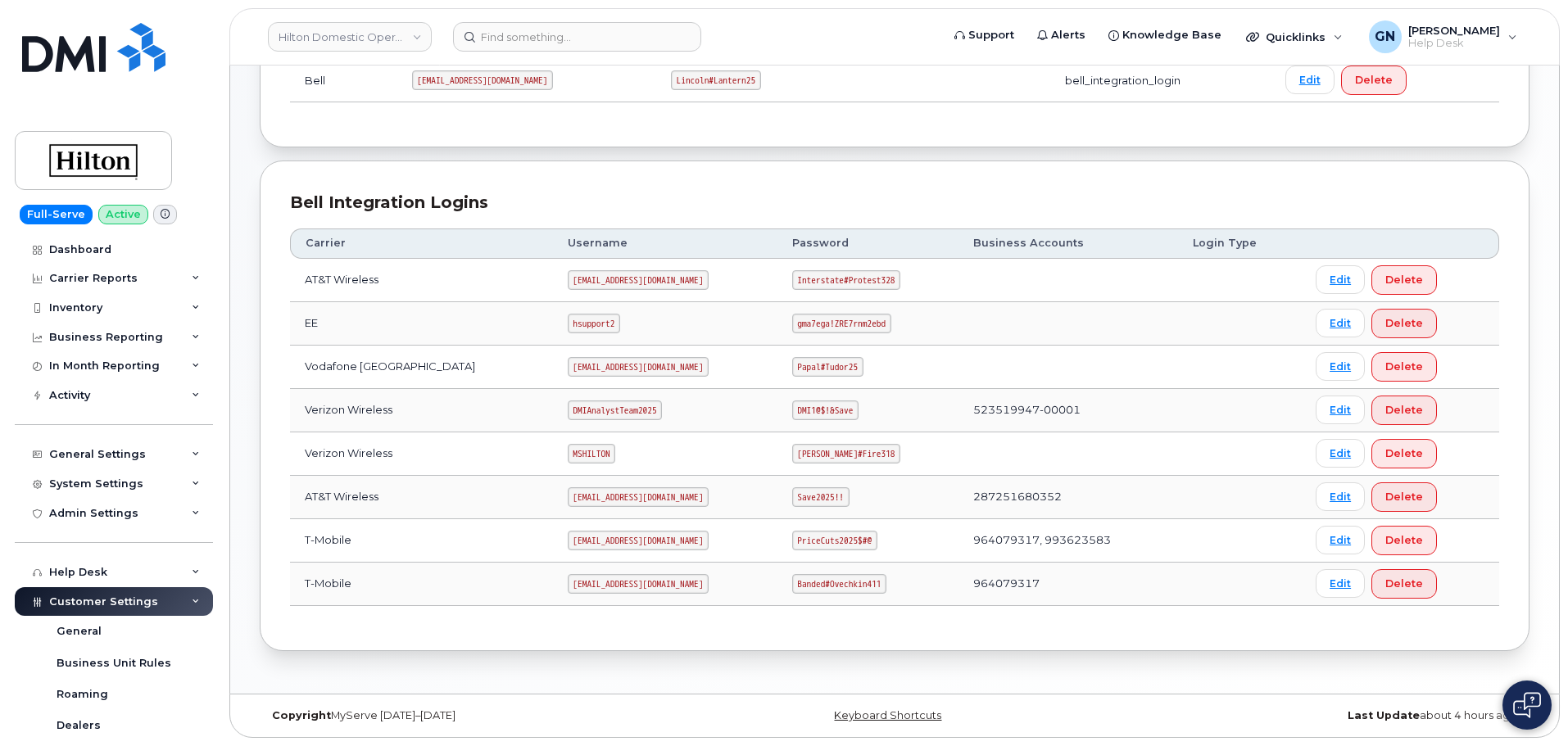 click on "MSHILTON" at bounding box center (591, 454) 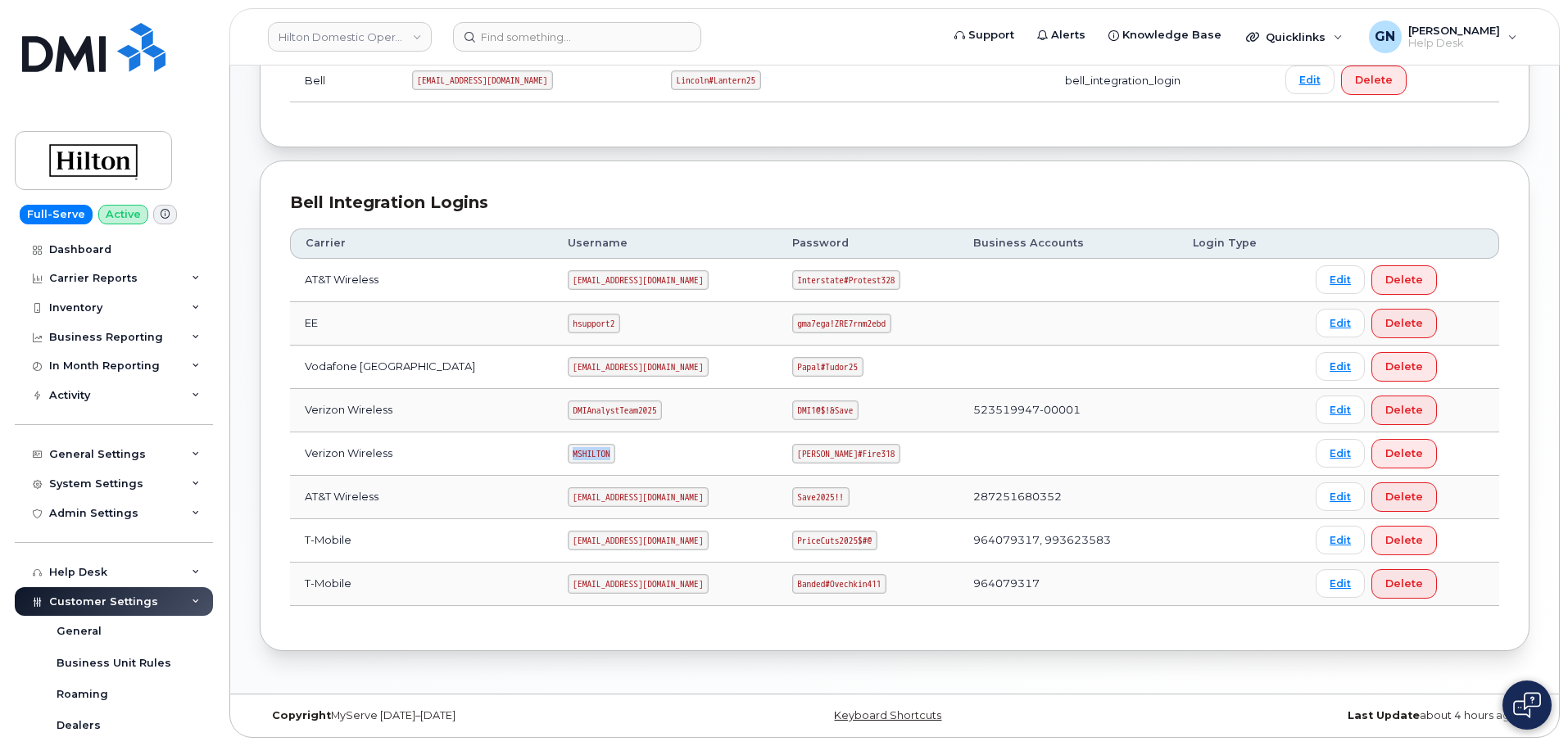 click on "MSHILTON" at bounding box center (591, 454) 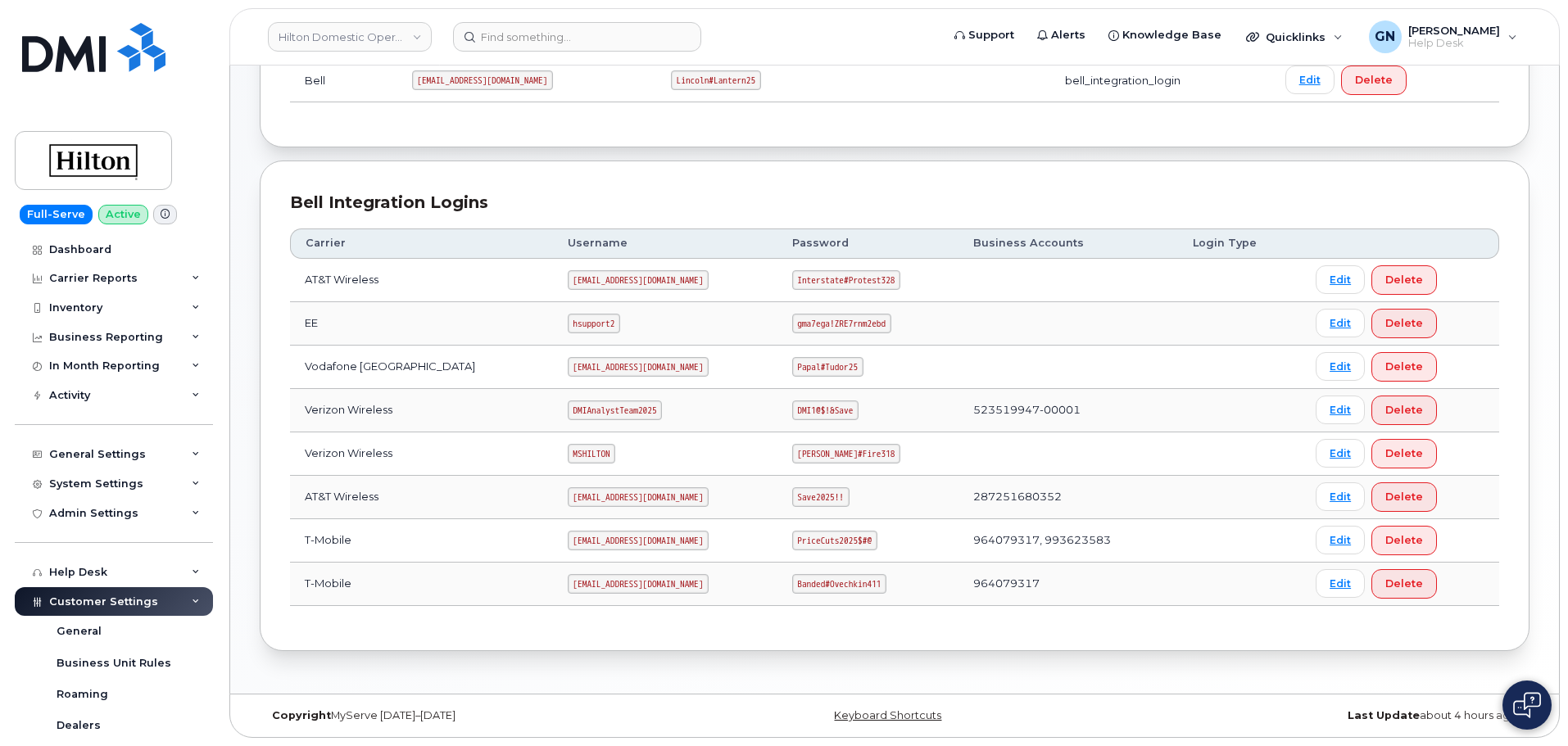 click on "Edward#Fire318" at bounding box center [846, 454] 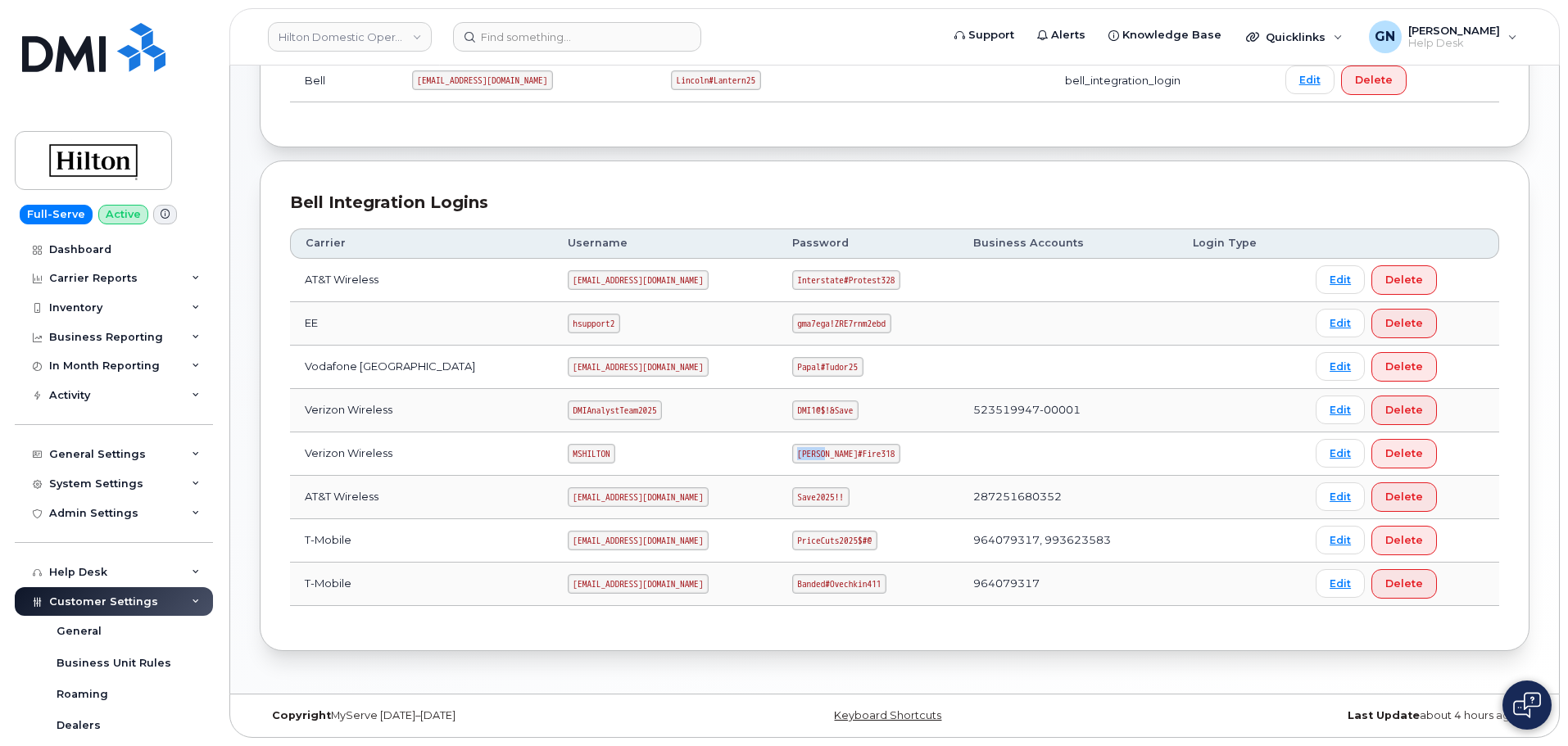 click on "Edward#Fire318" at bounding box center (846, 454) 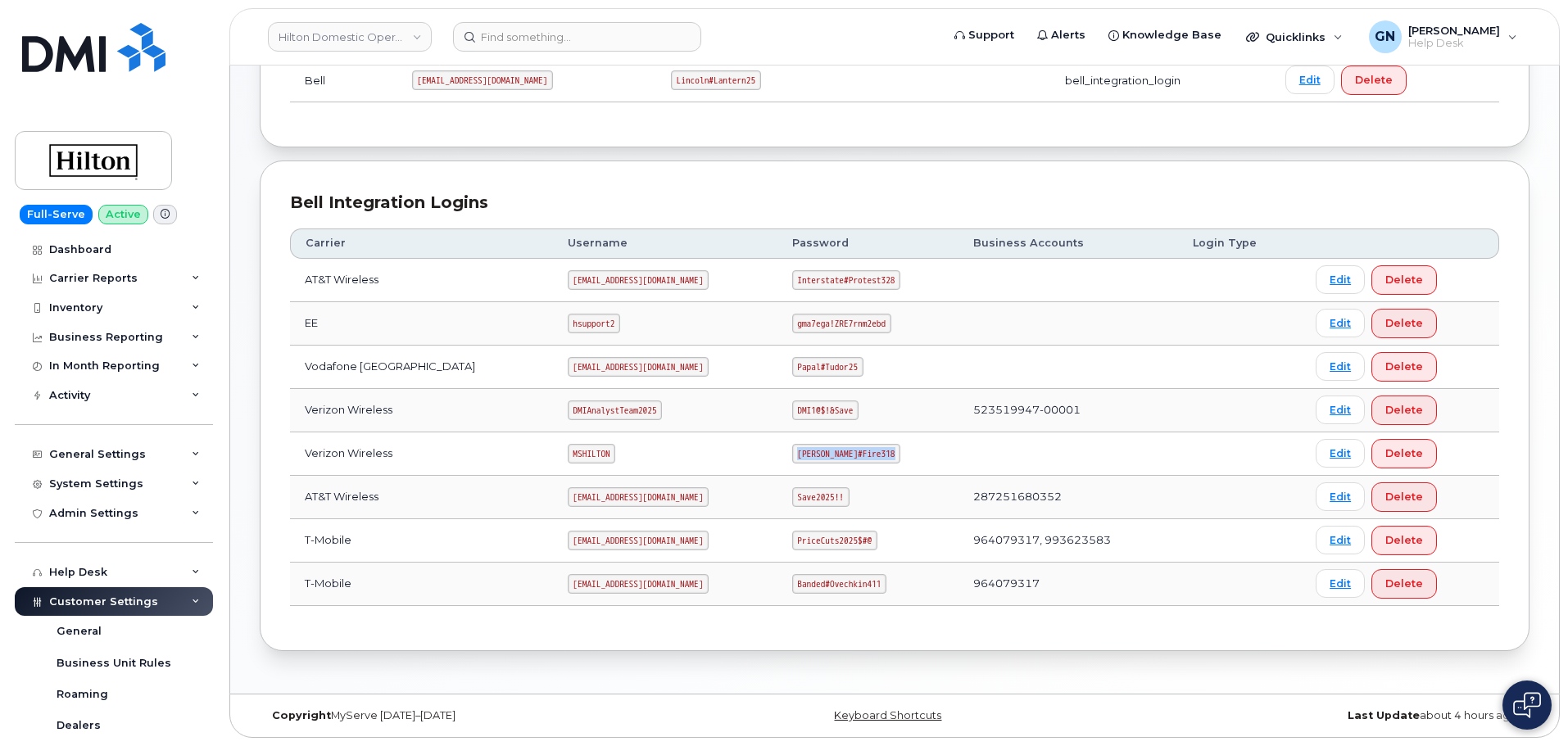 click on "Edward#Fire318" at bounding box center (846, 454) 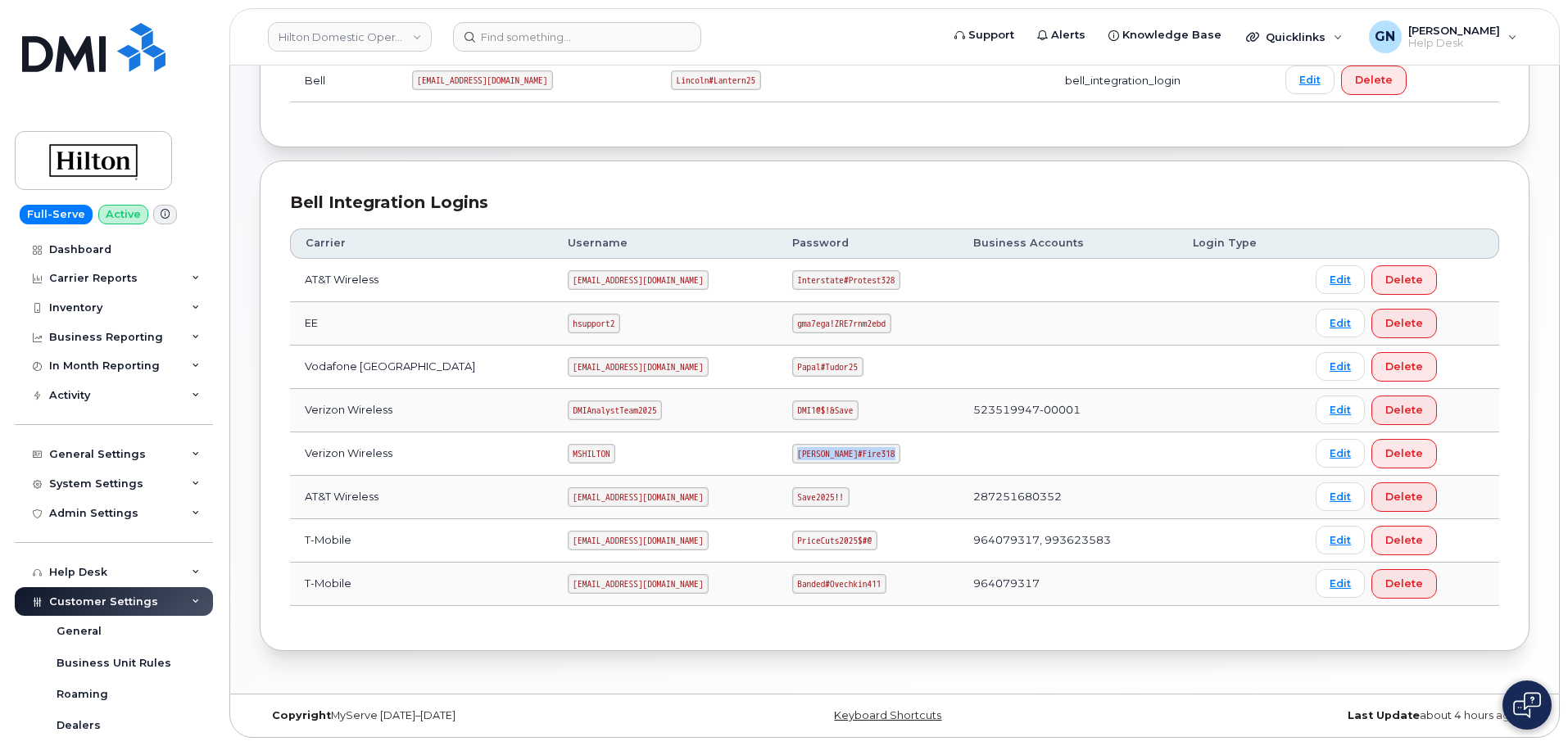 copy on "Edward#Fire318" 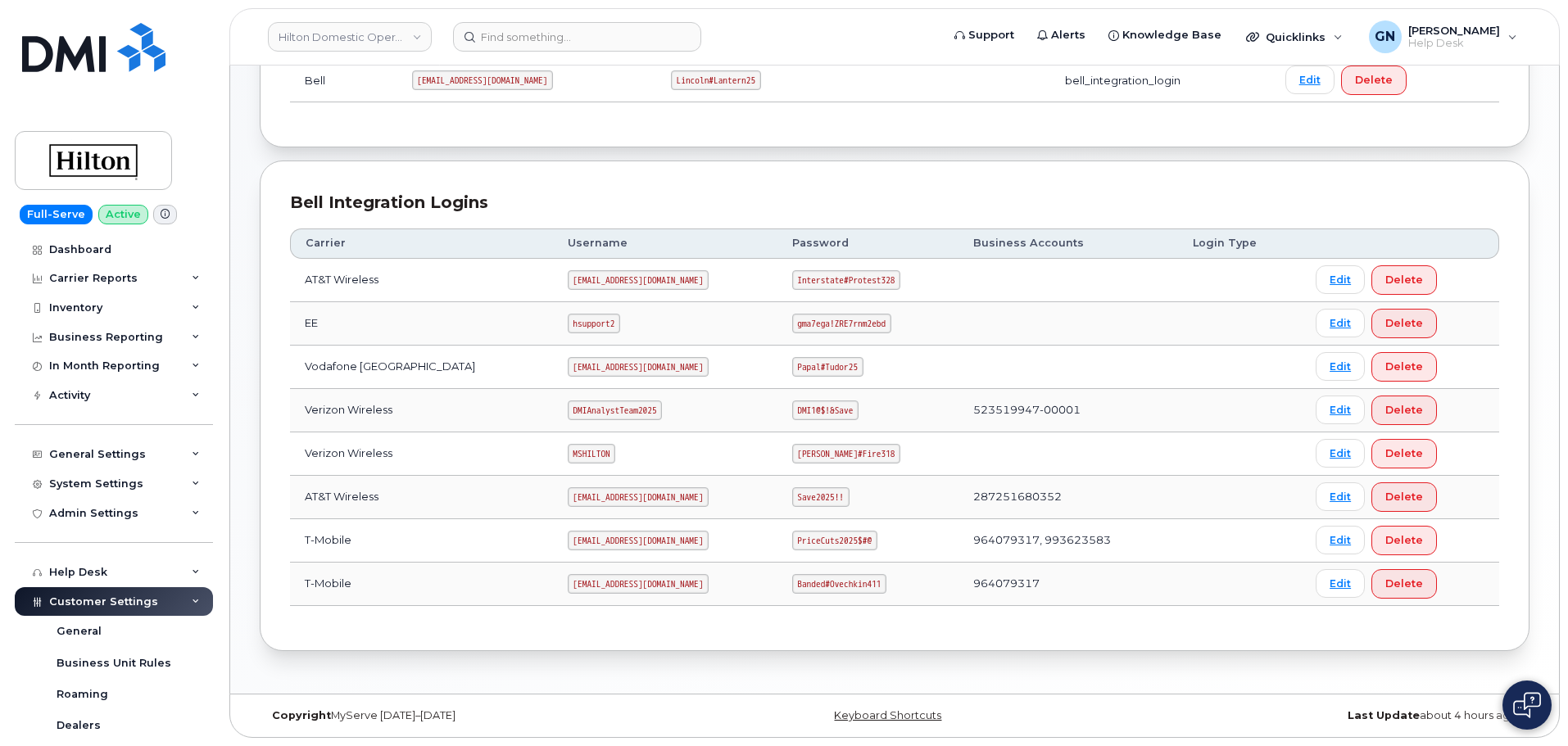 click on "MSHILTON" at bounding box center [591, 454] 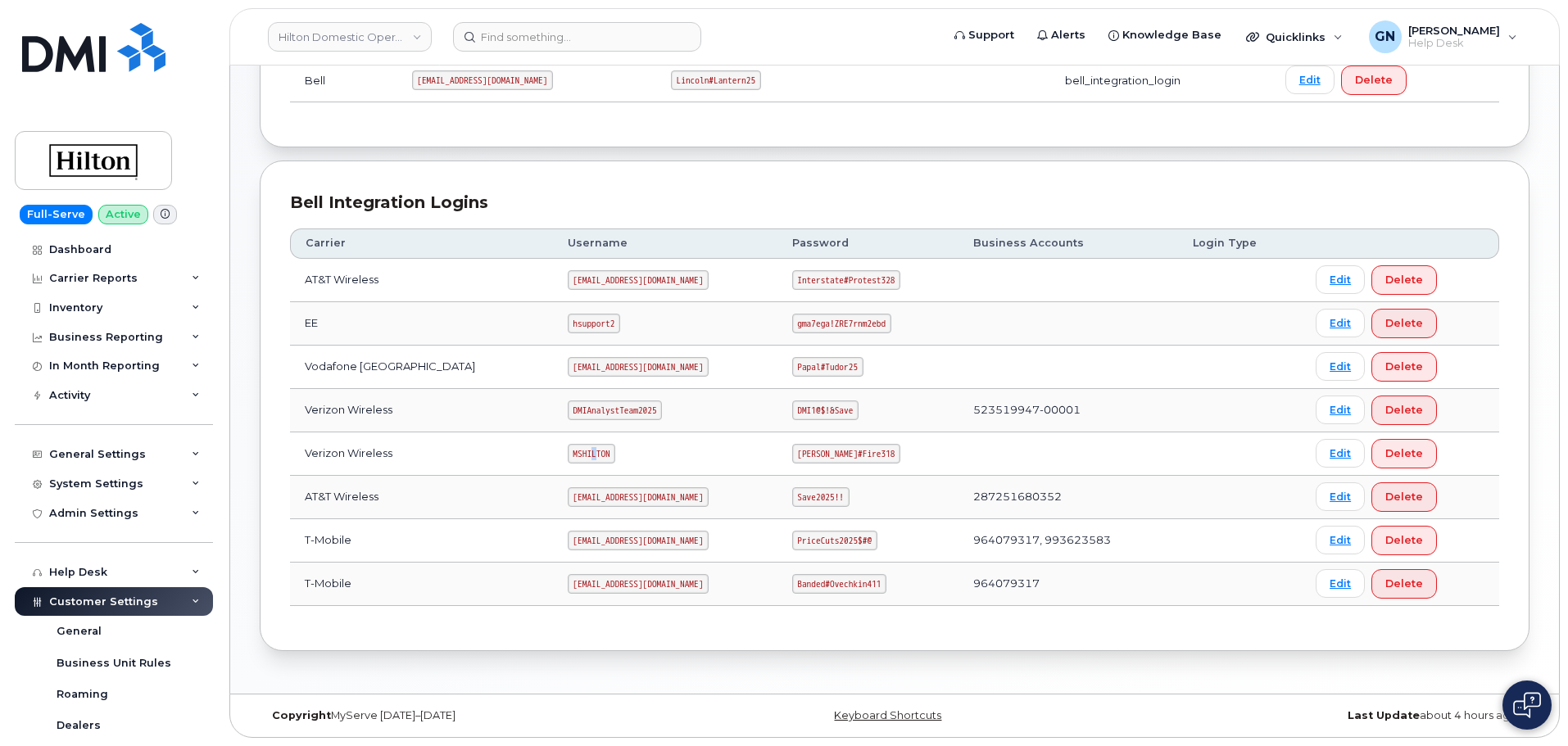 click on "MSHILTON" at bounding box center [591, 454] 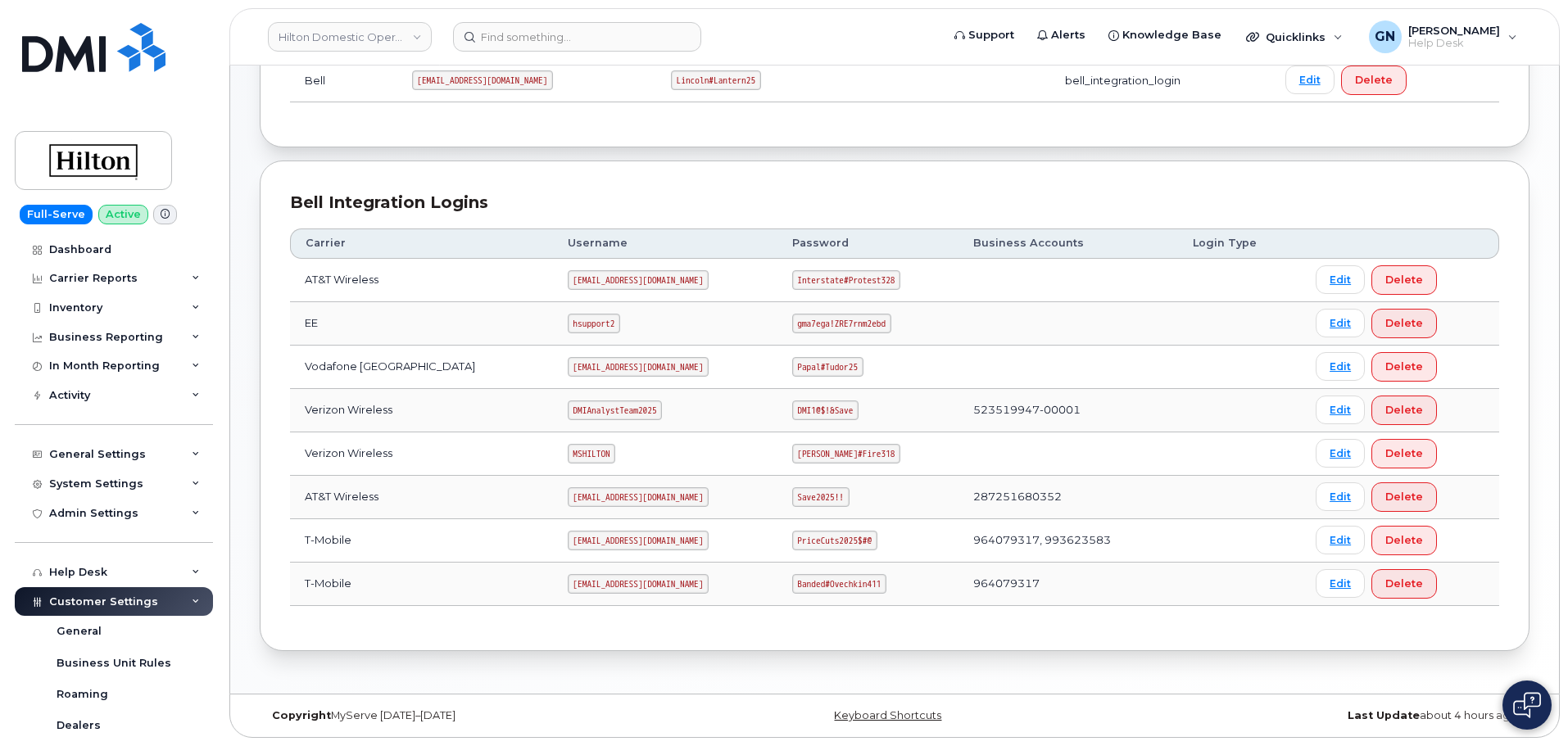 click on "MSHILTON" at bounding box center (591, 454) 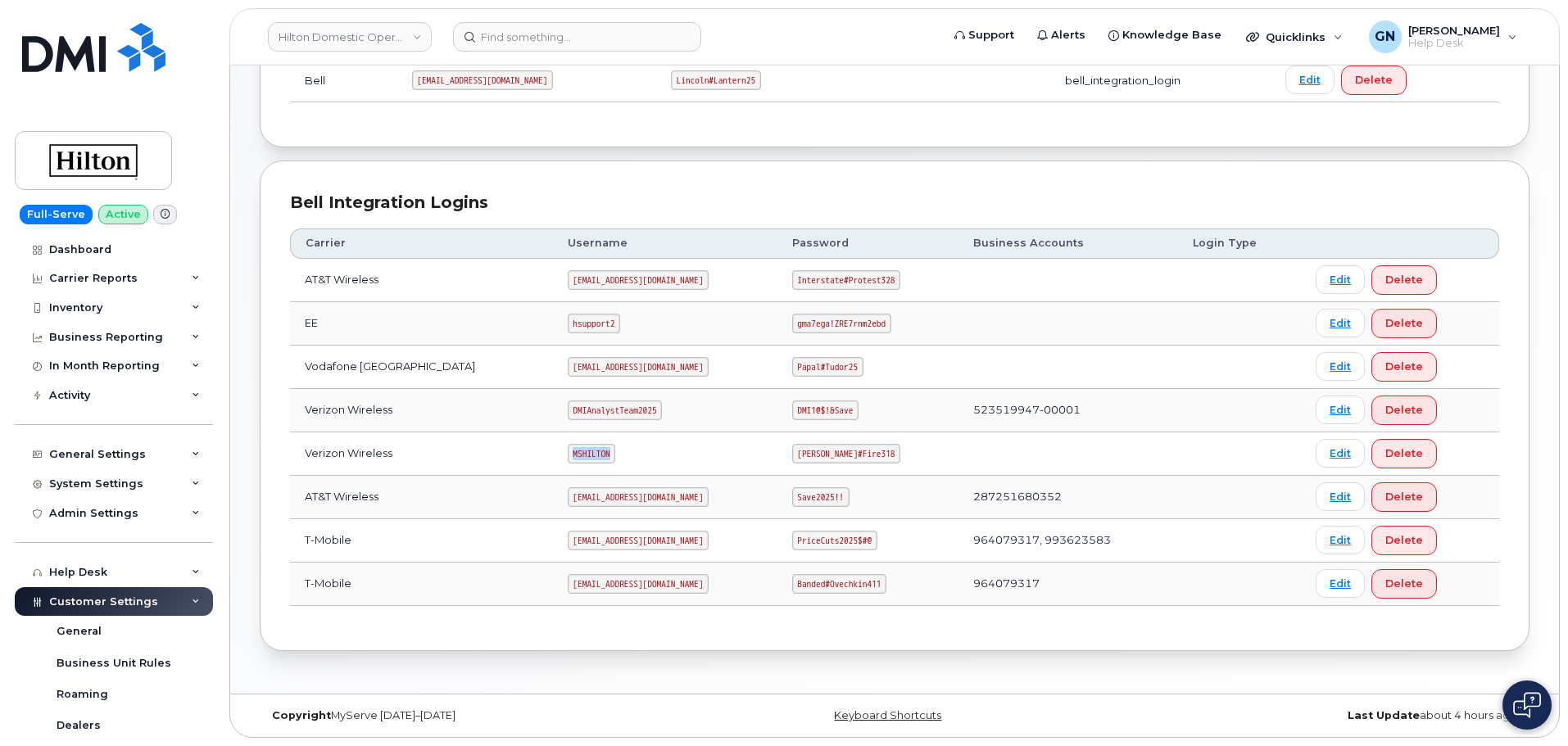 click on "MSHILTON" at bounding box center [591, 454] 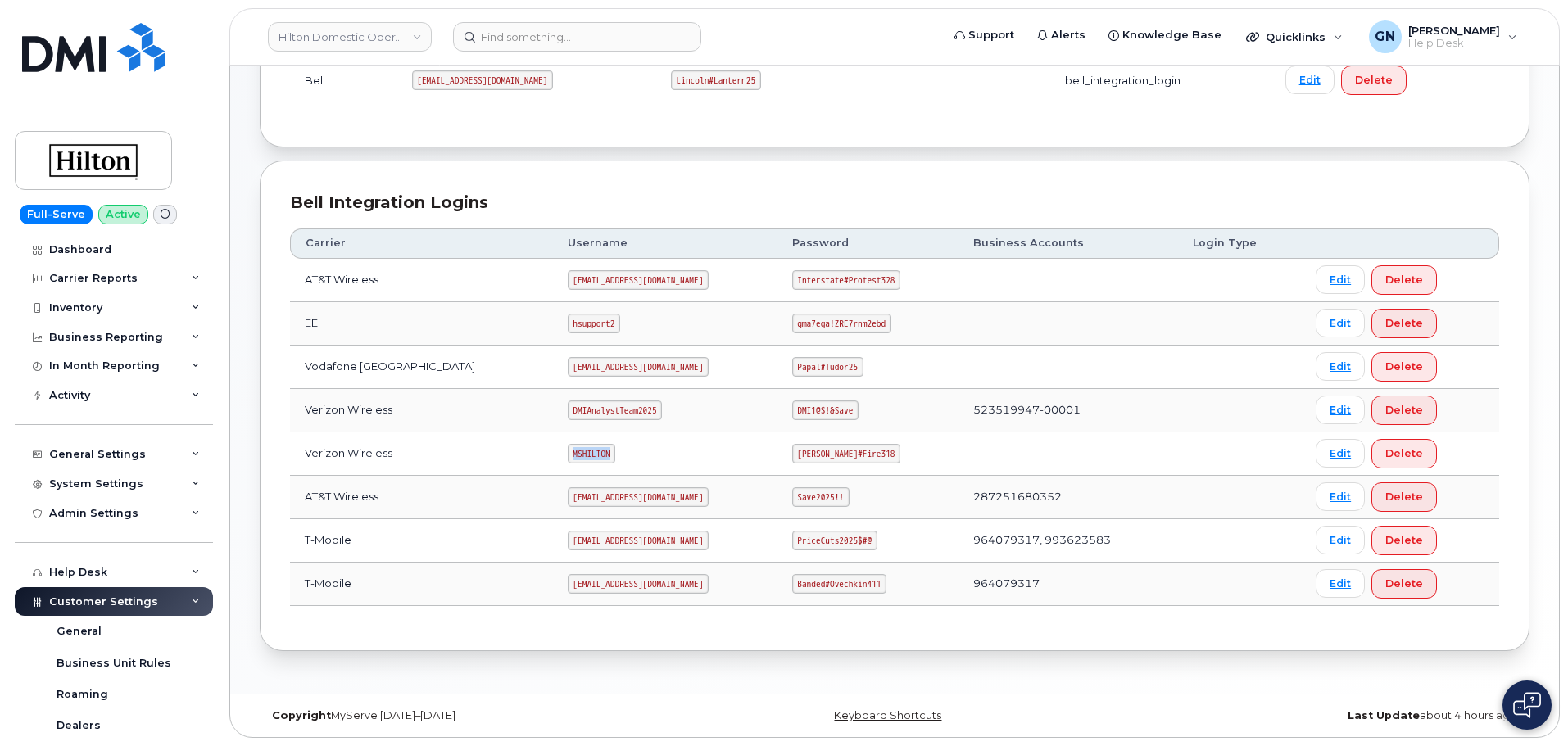copy on "MSHILTON" 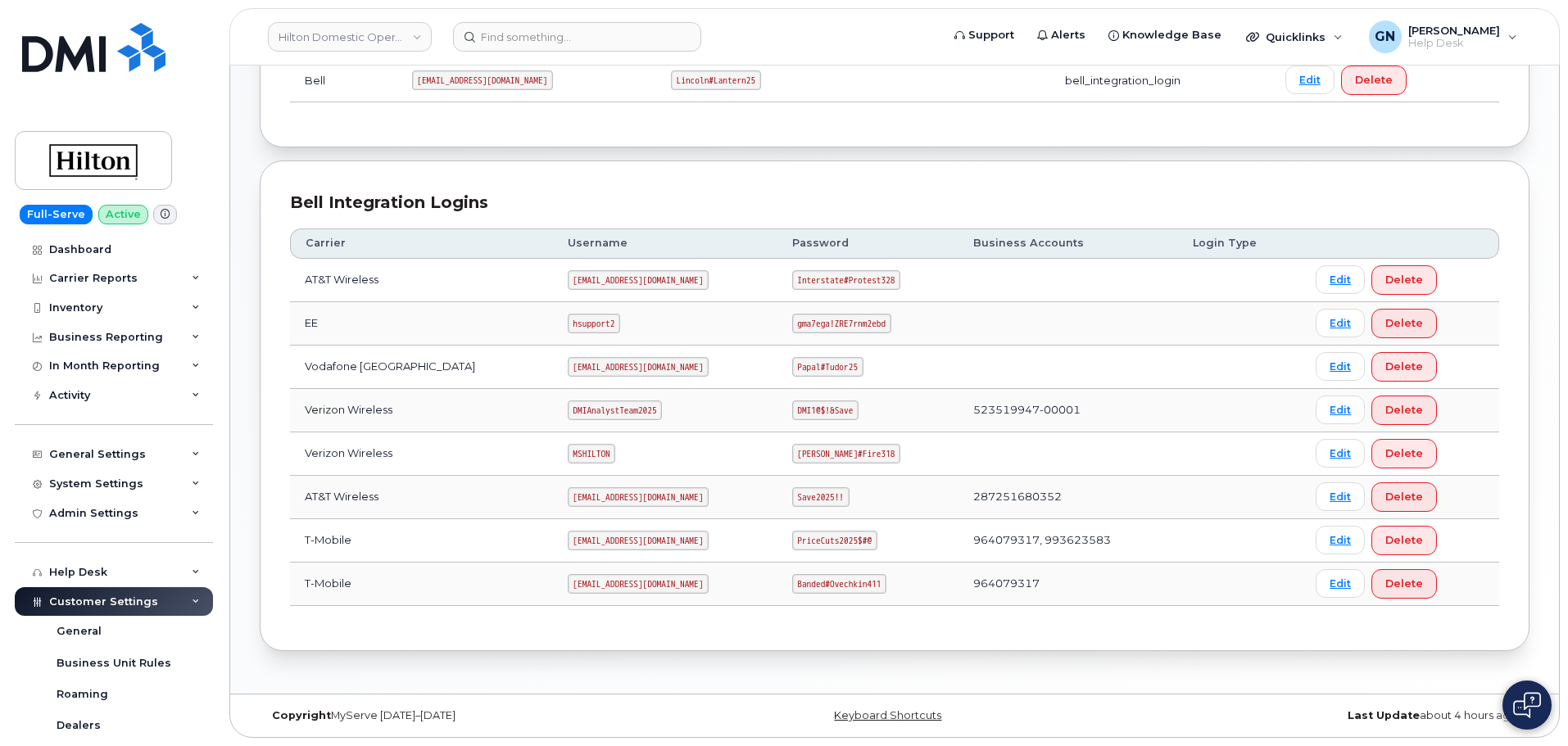 click on "Edward#Fire318" at bounding box center [846, 454] 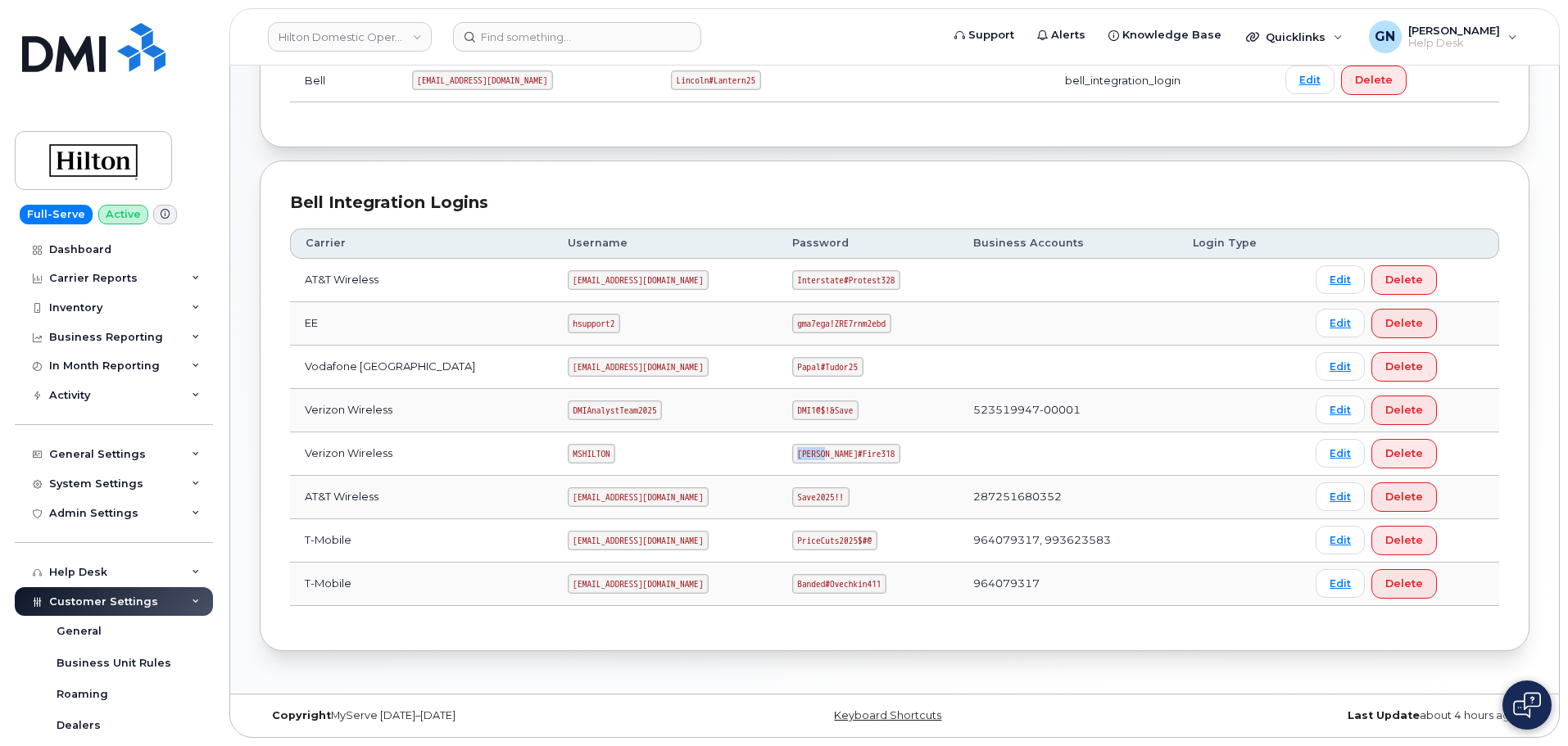 click on "Edward#Fire318" at bounding box center (846, 454) 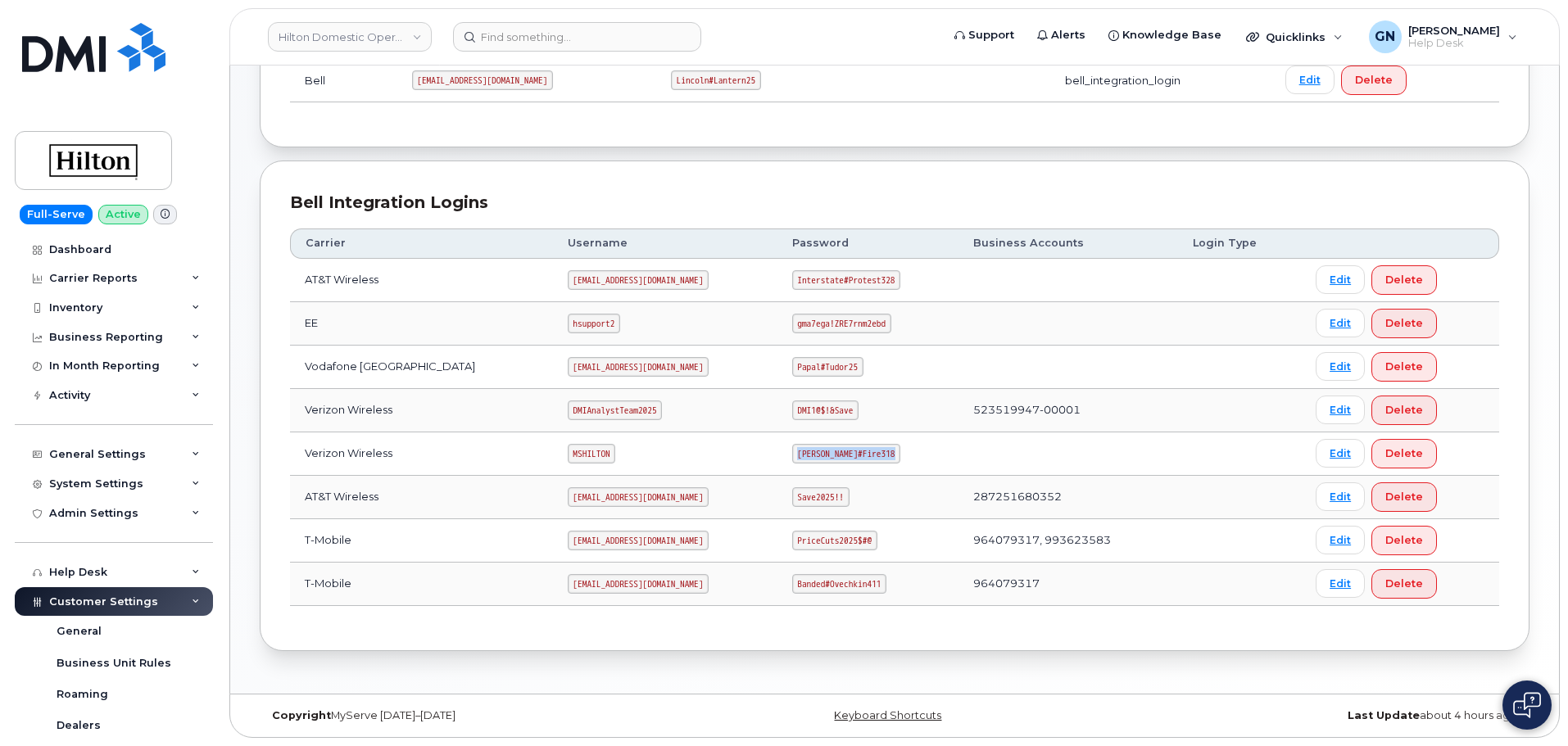 click on "Edward#Fire318" at bounding box center [846, 454] 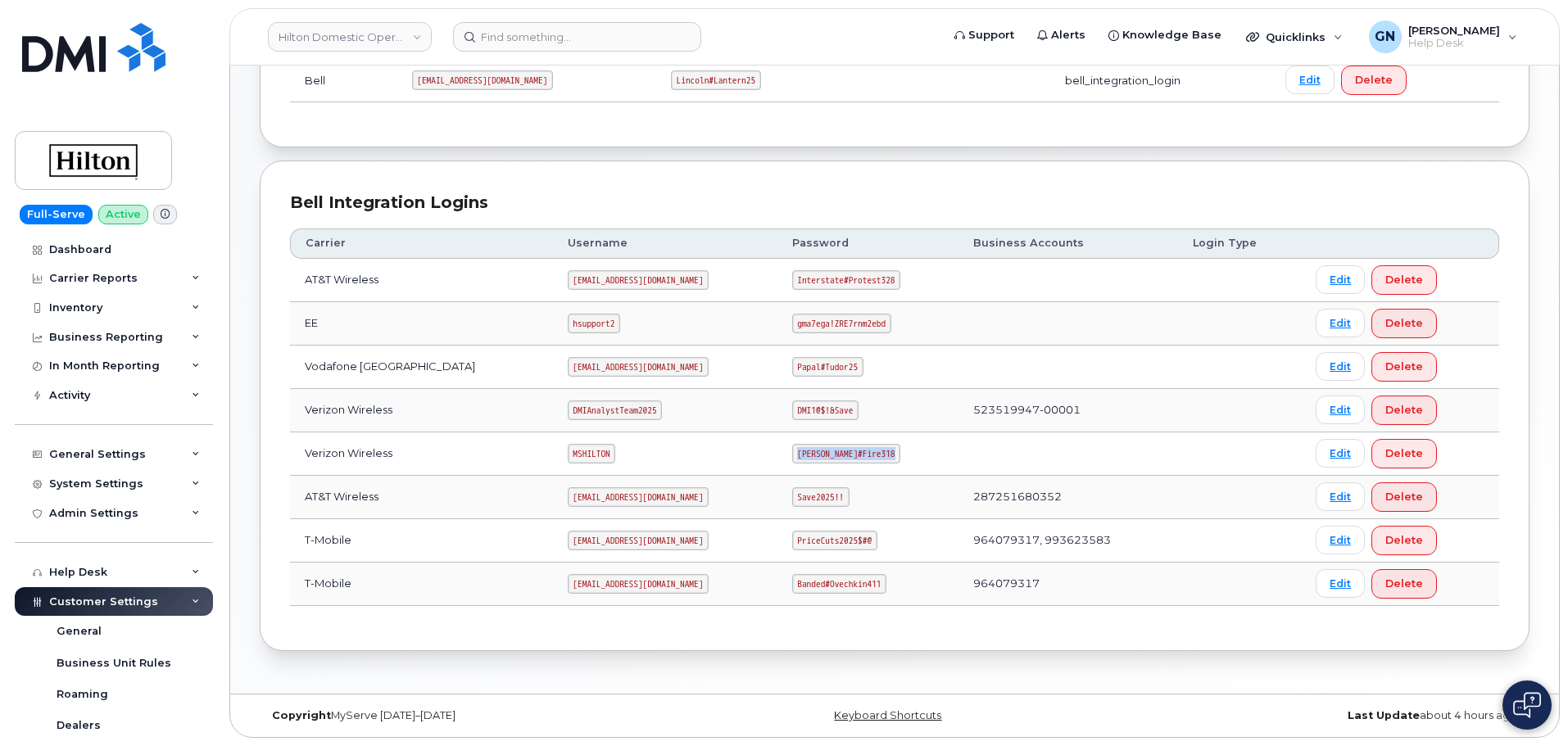 copy on "Edward#Fire318" 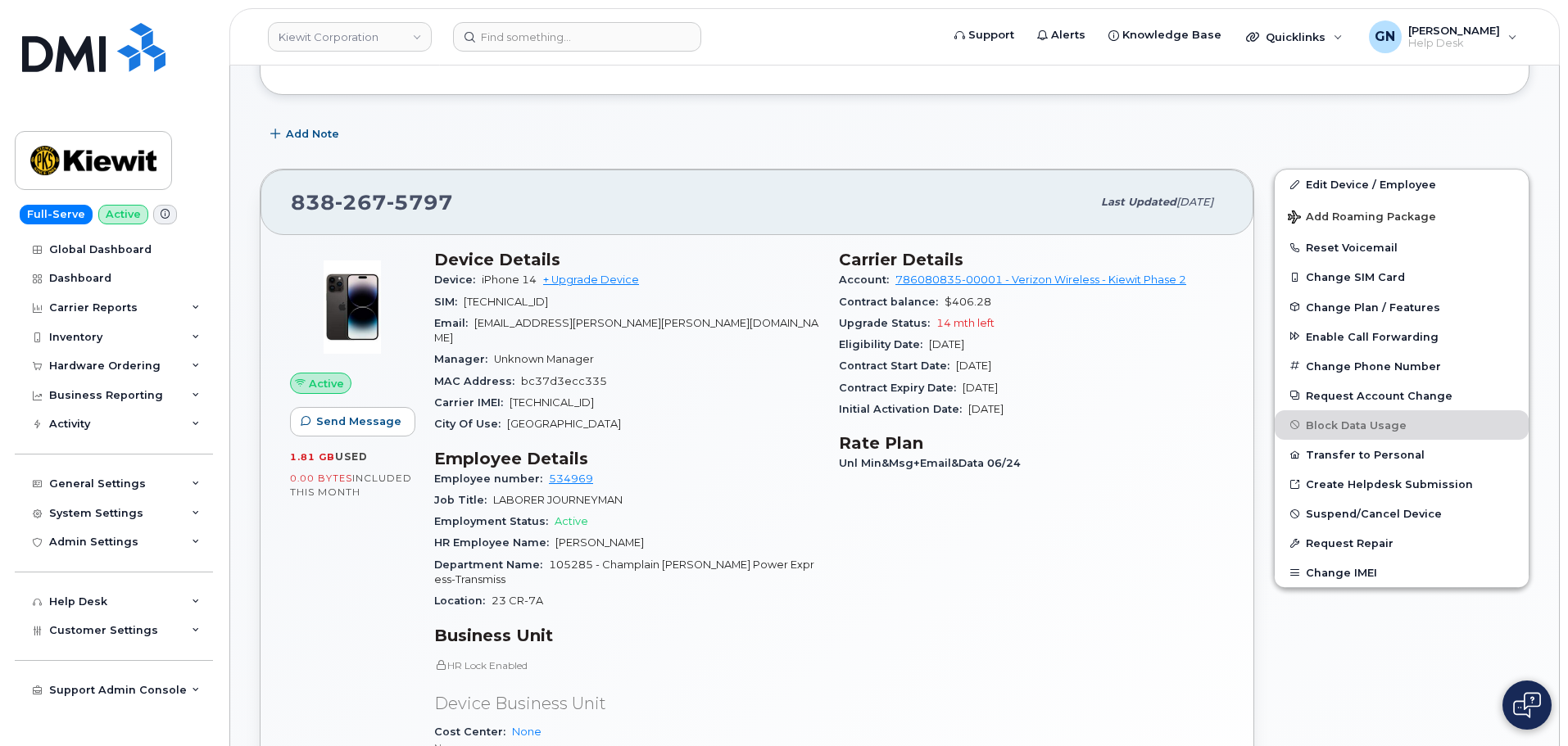scroll, scrollTop: 246, scrollLeft: 0, axis: vertical 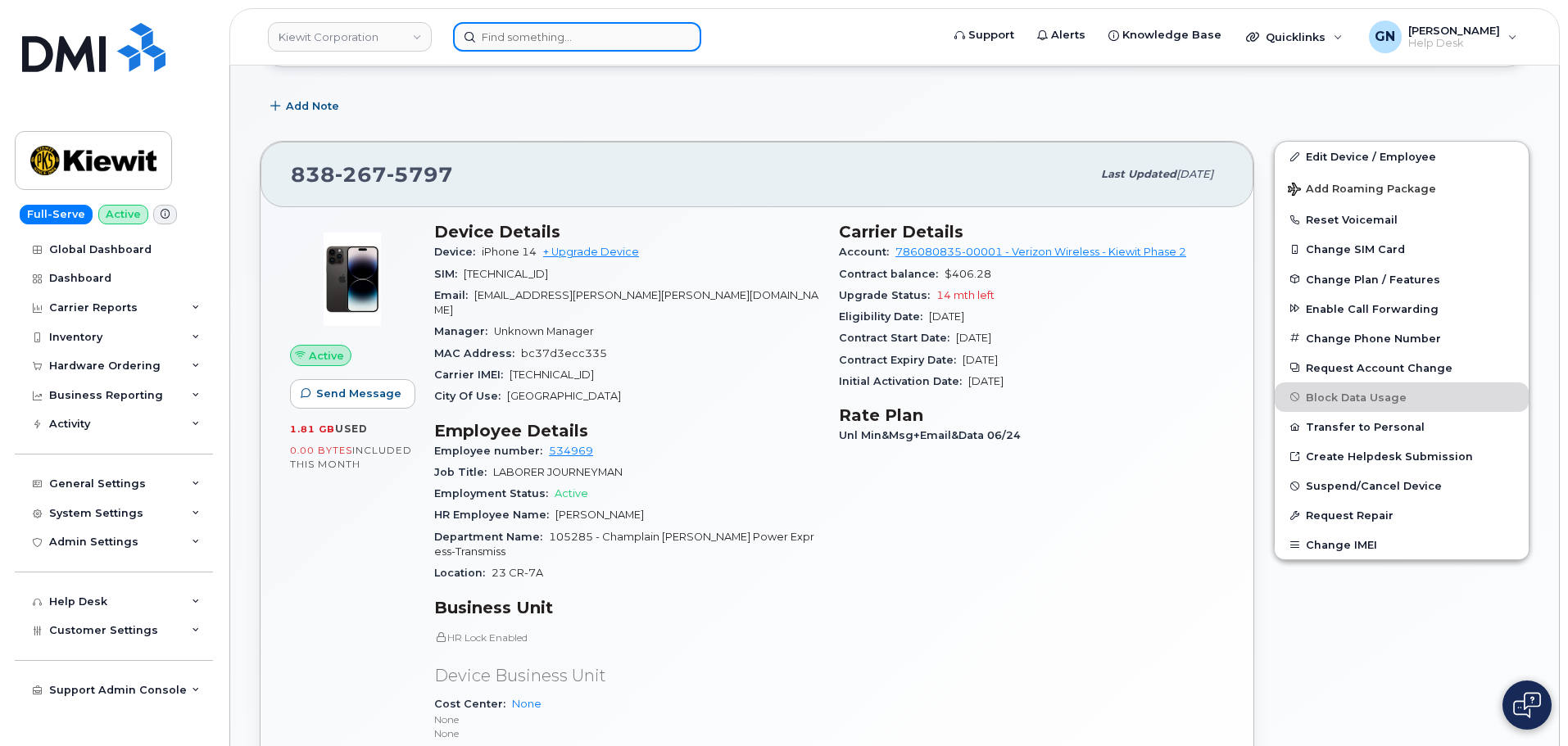 click at bounding box center (577, 37) 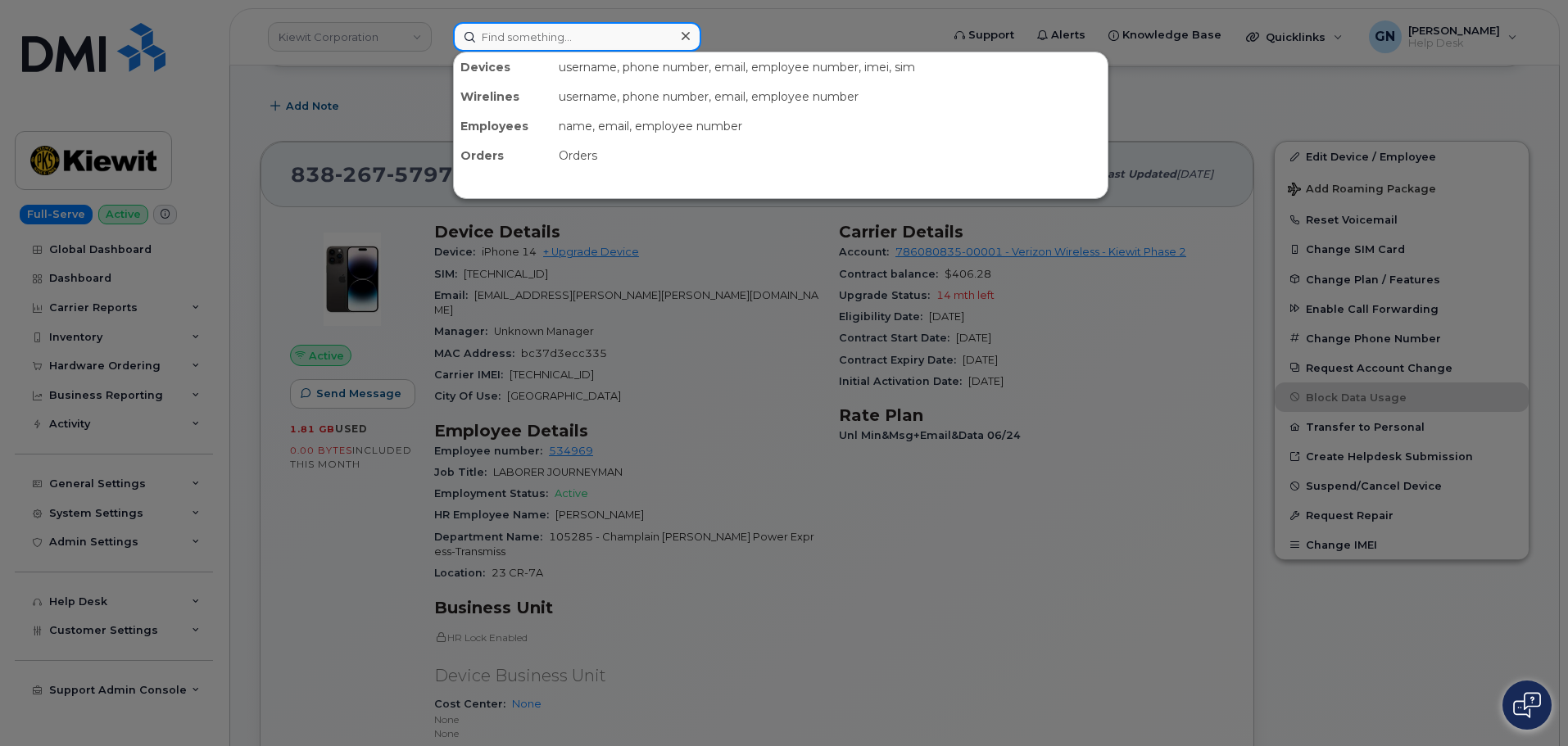 paste on "732-740-7704" 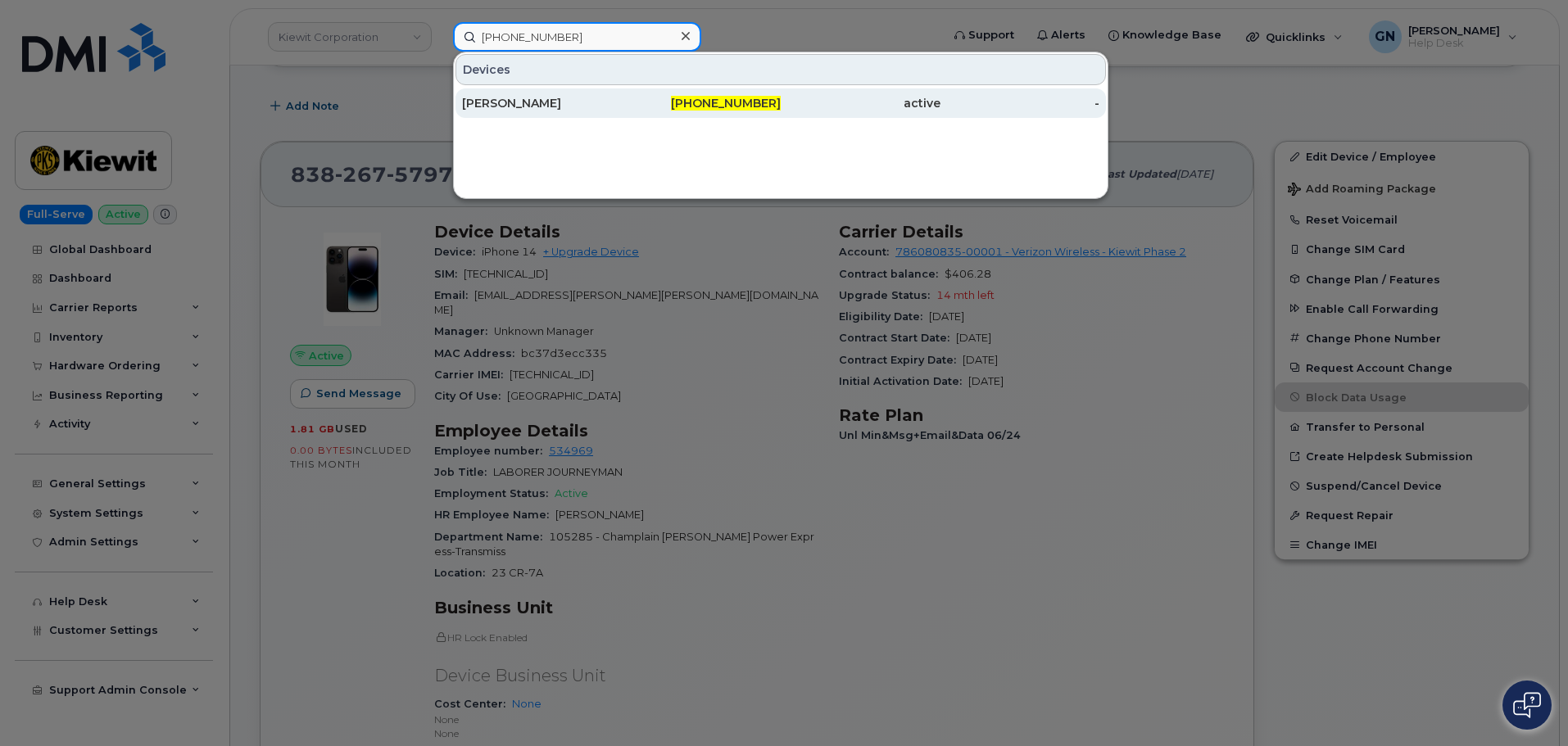 type on "732-740-7704" 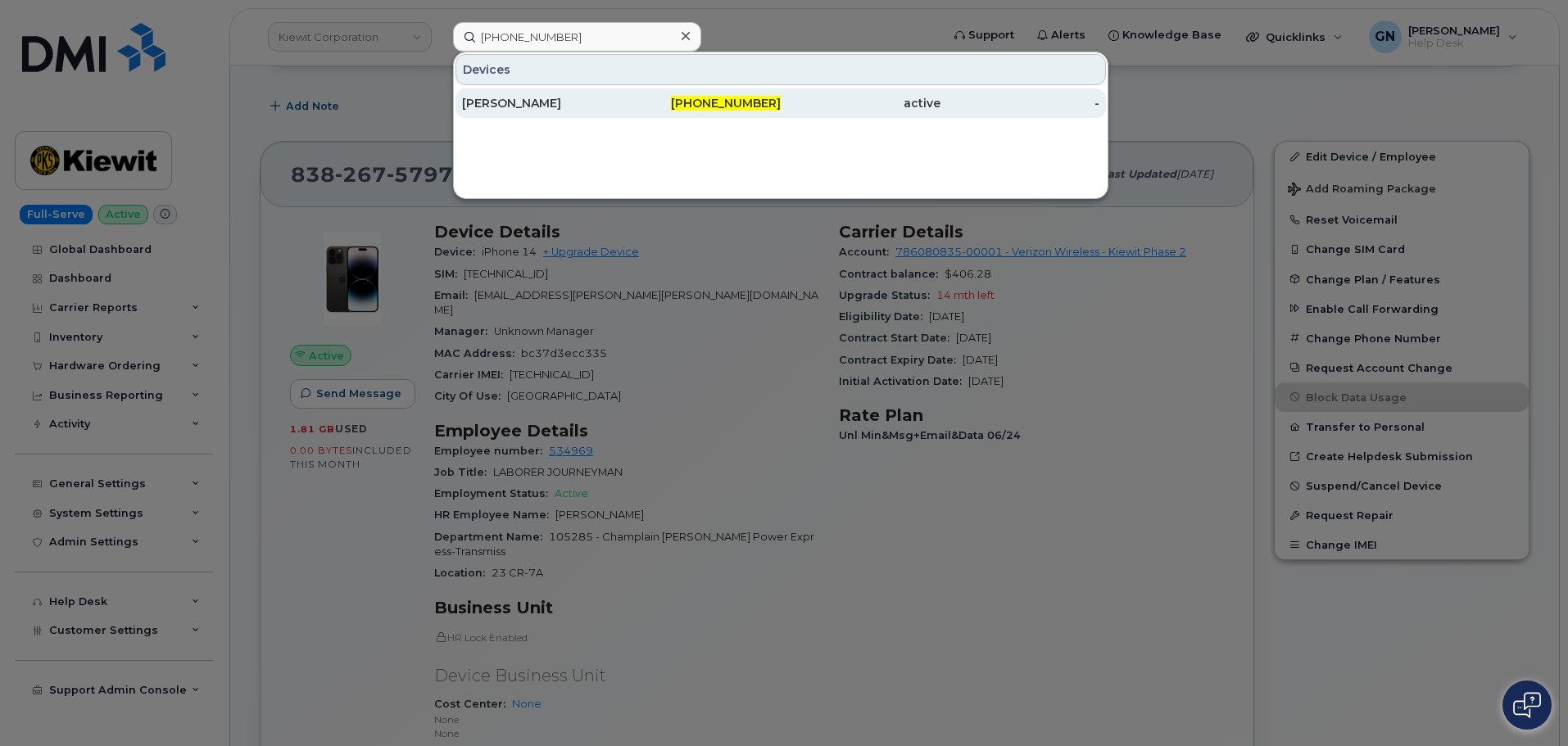 click on "KATE E ZELLERS" 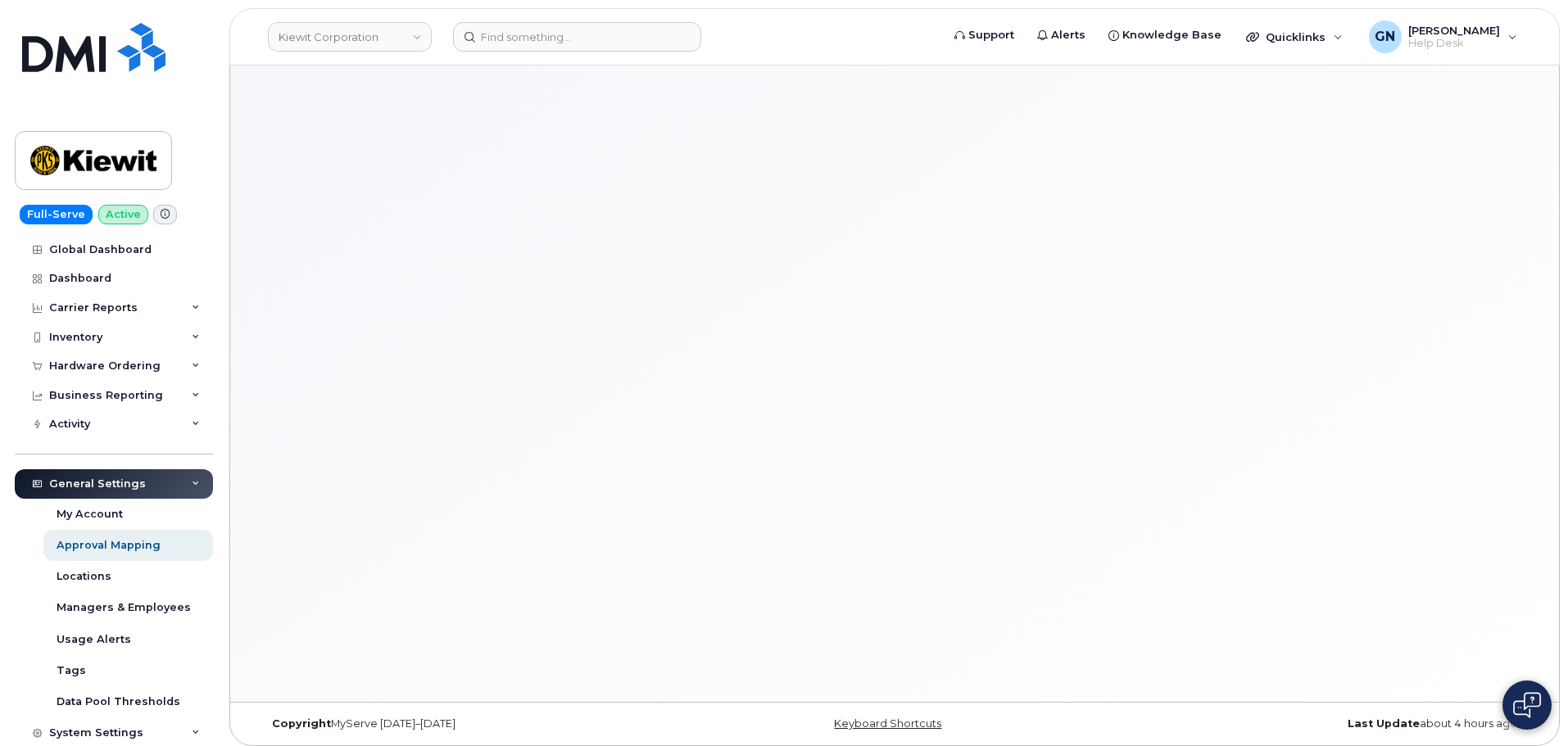 scroll, scrollTop: 0, scrollLeft: 0, axis: both 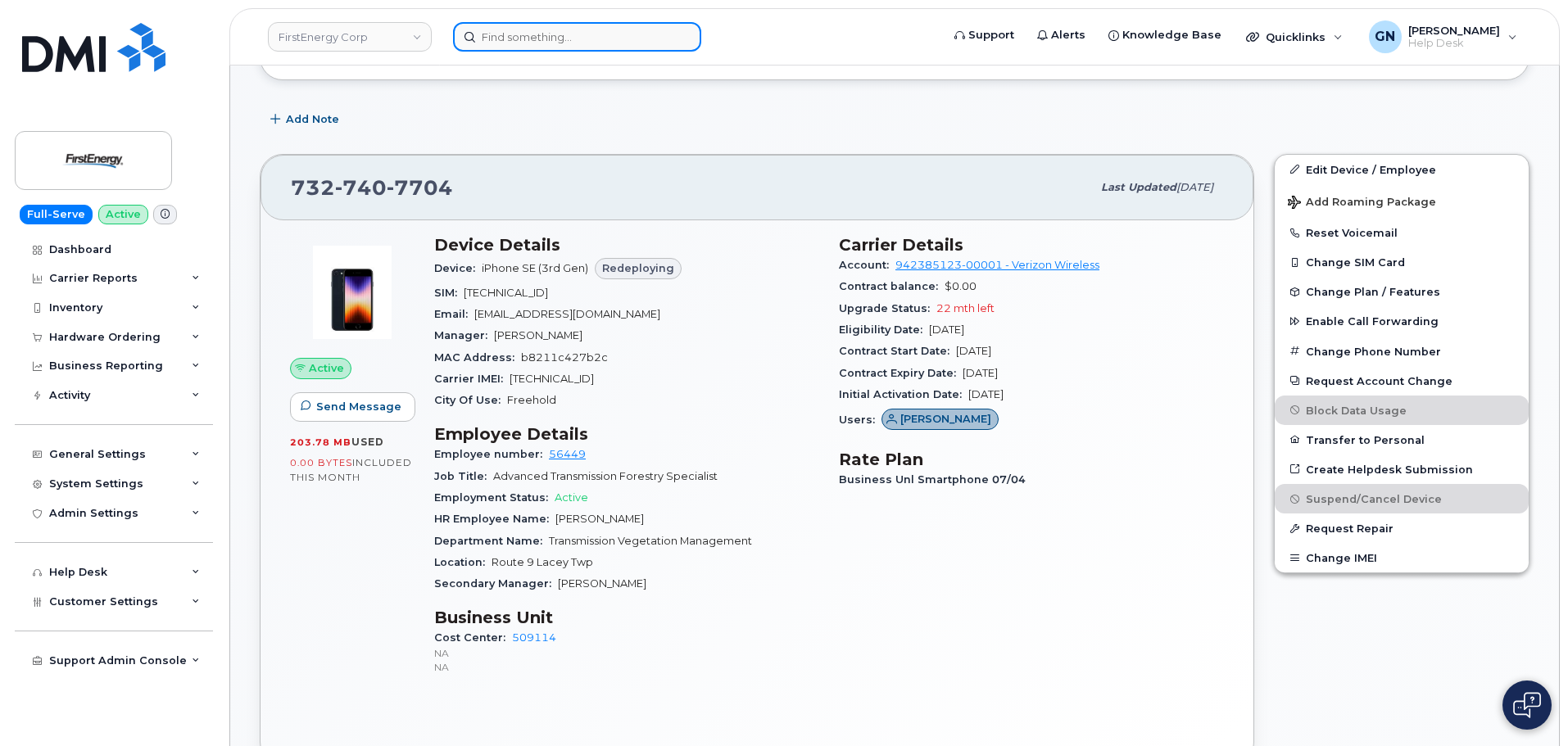 click 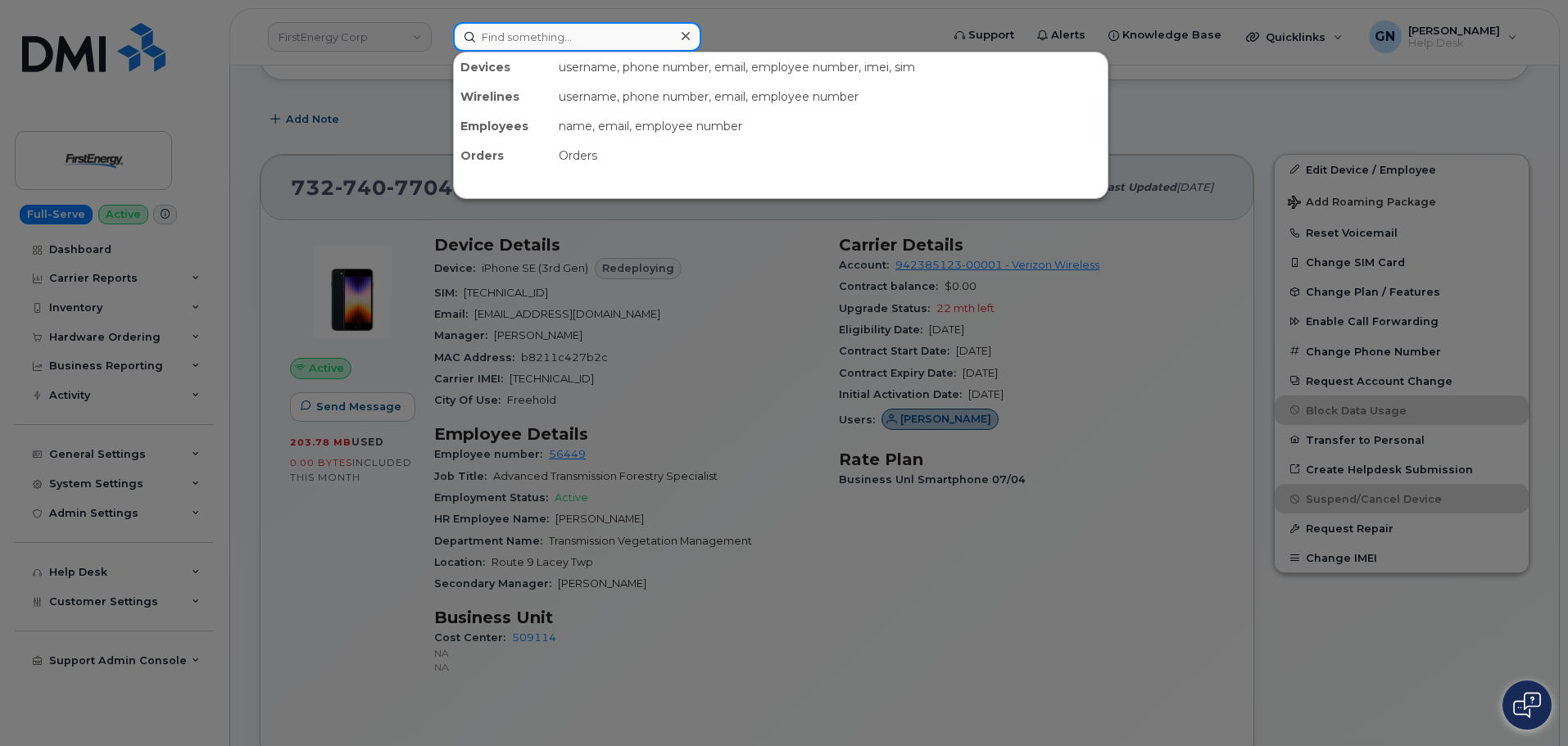 paste on "292739" 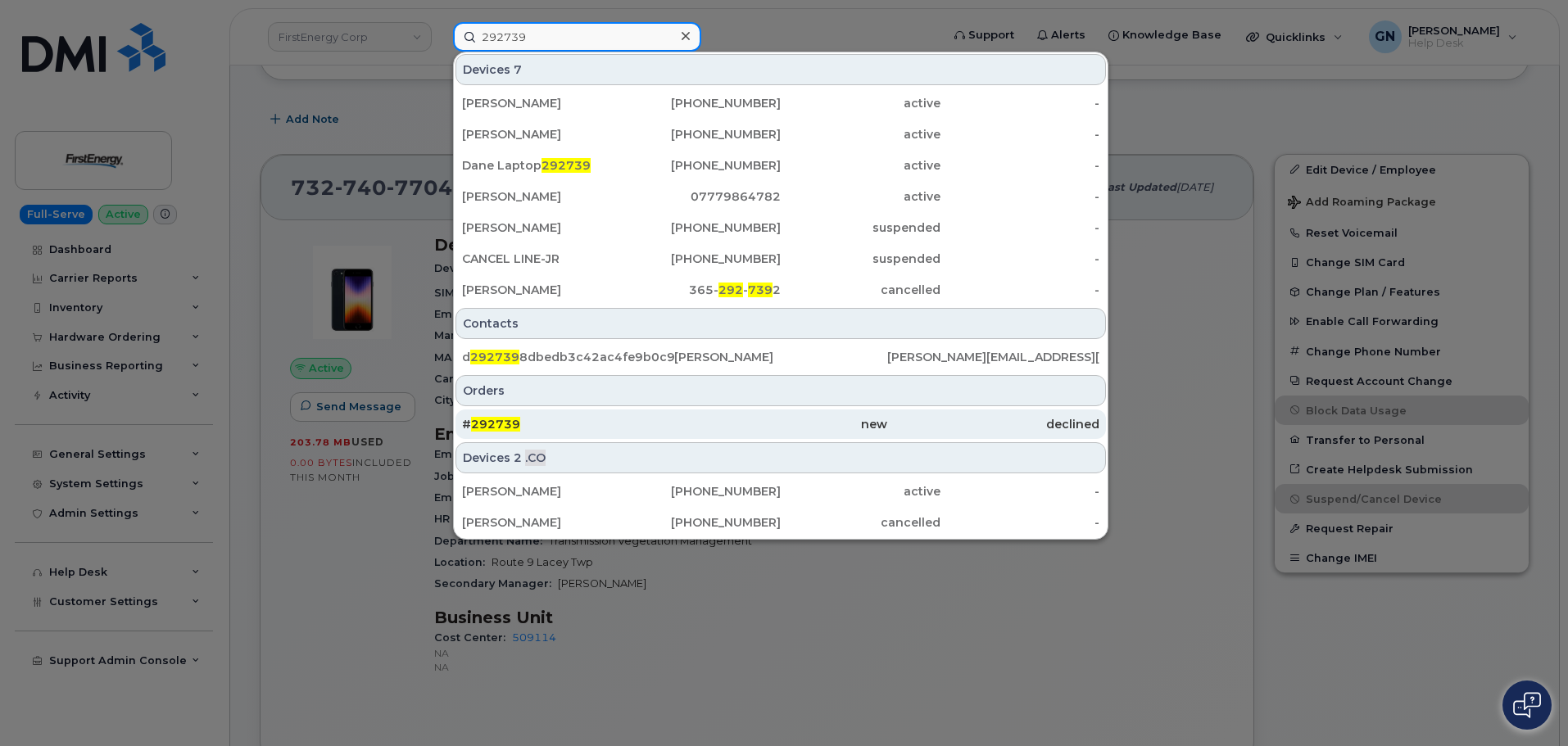 type on "292739" 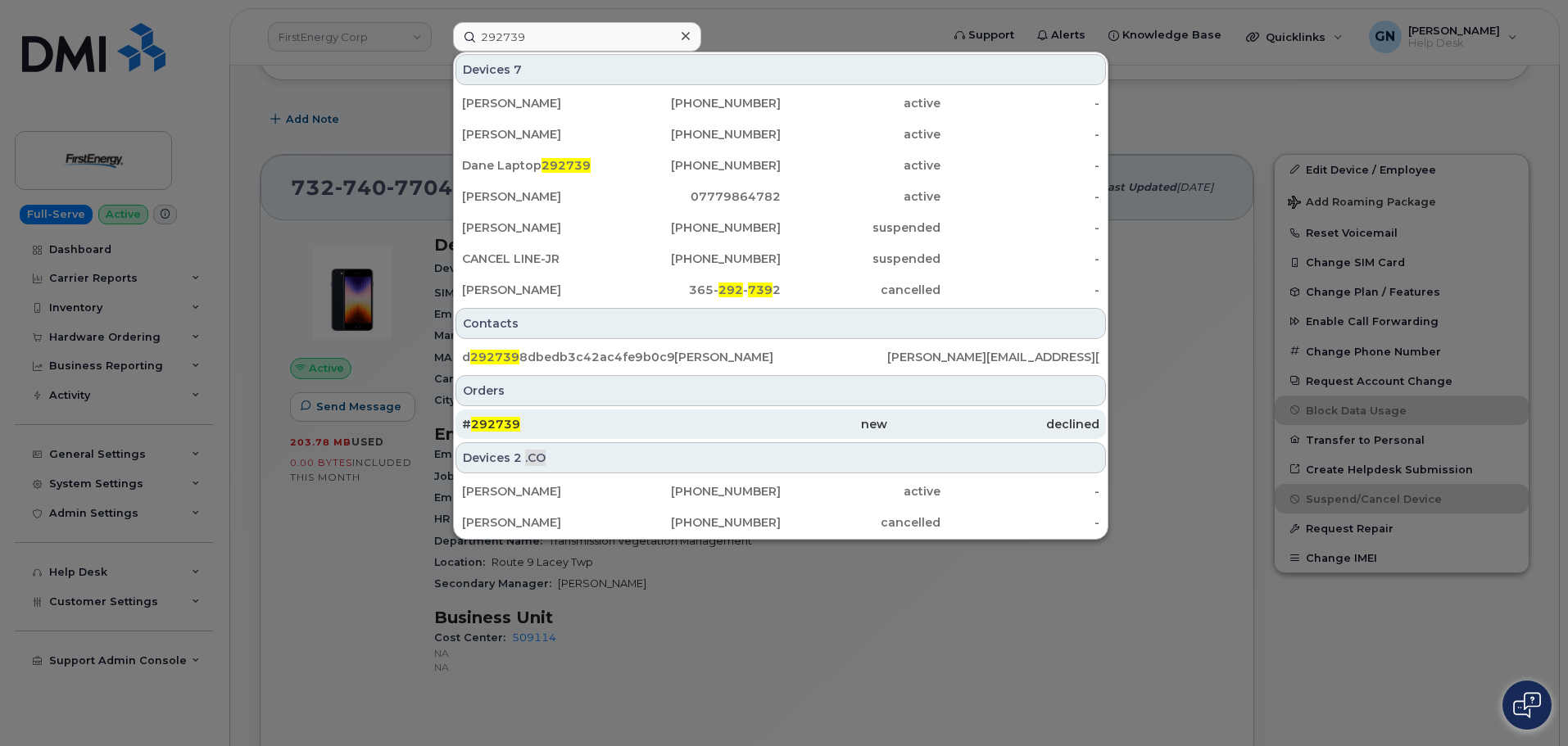 click on "292739" 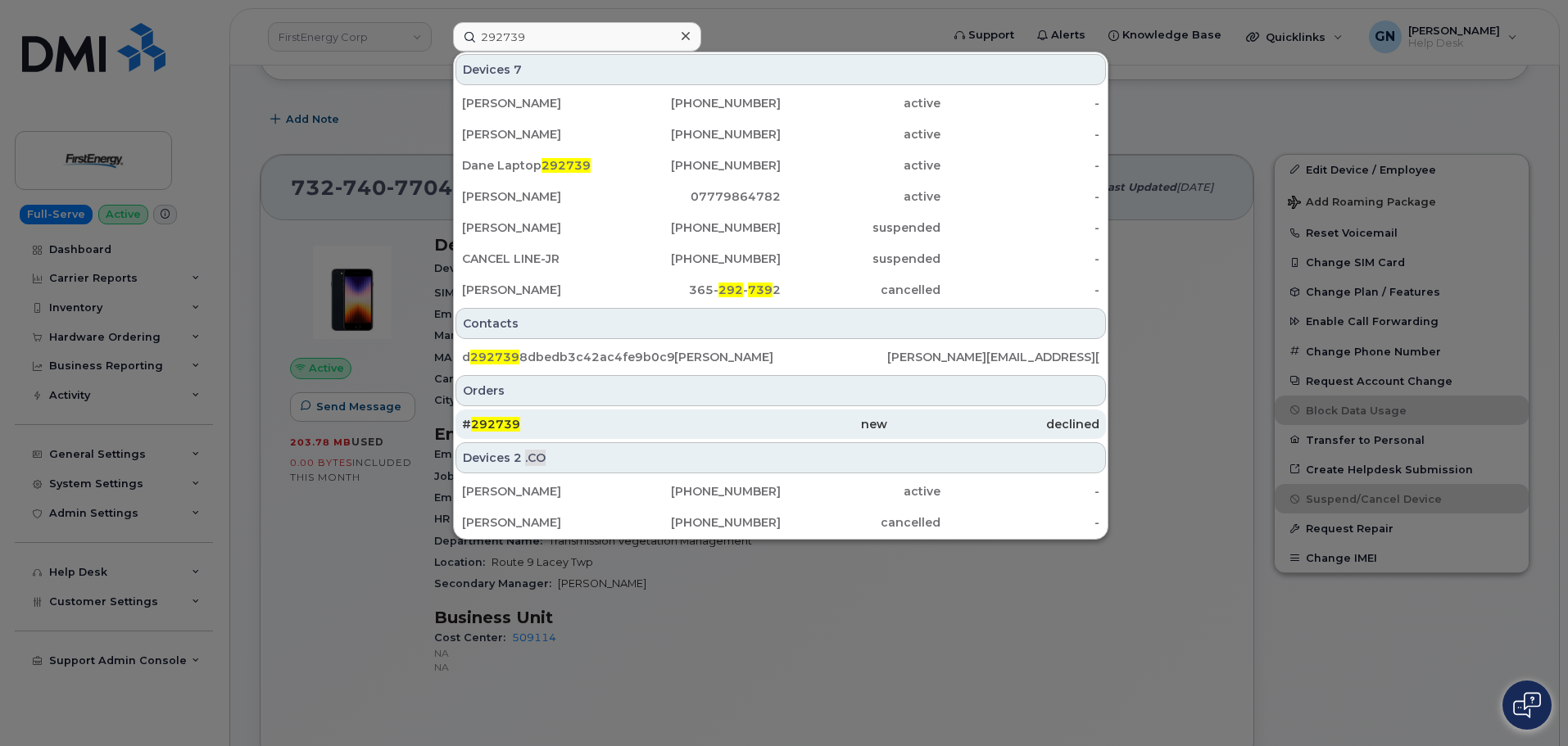 click on "# 292739" 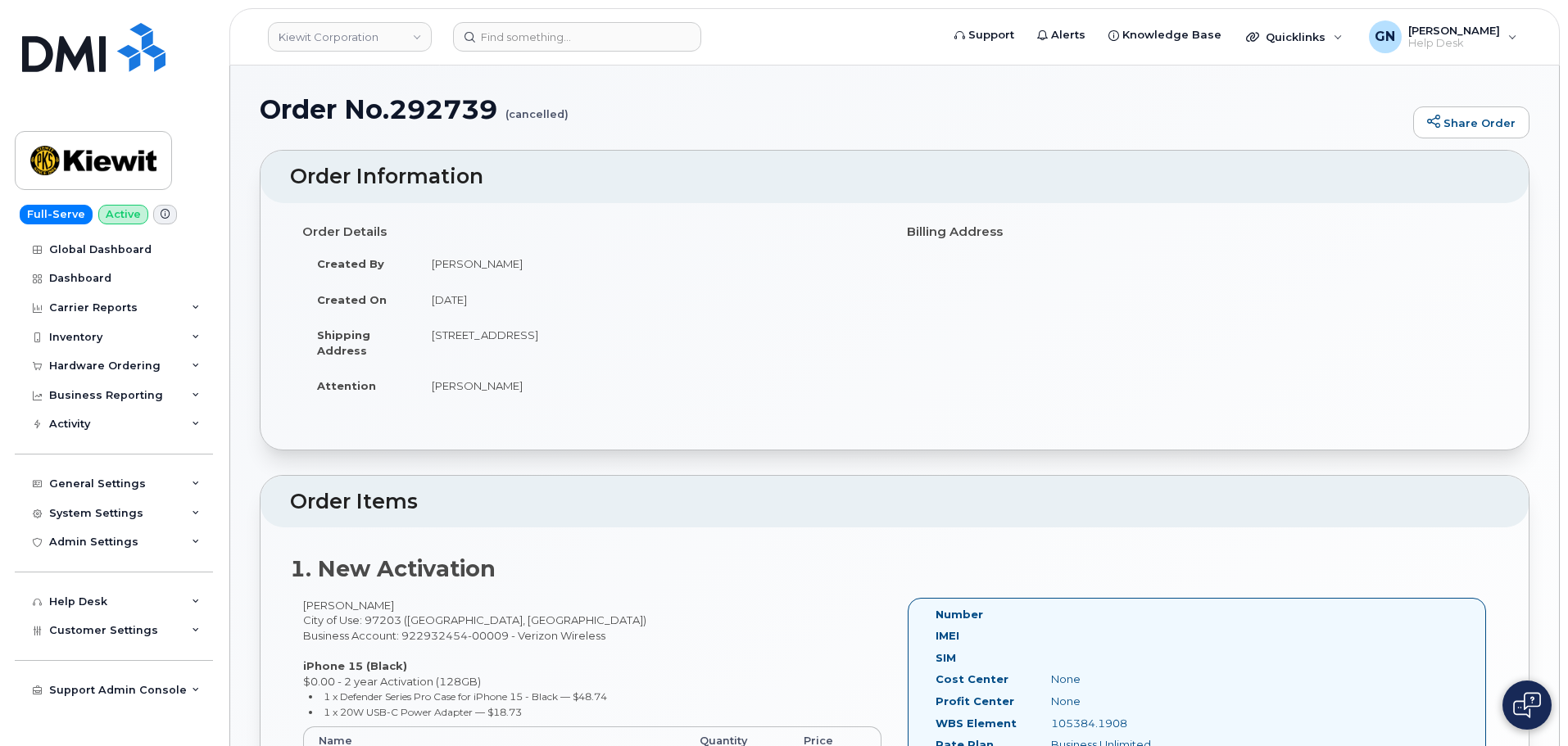 scroll, scrollTop: 0, scrollLeft: 0, axis: both 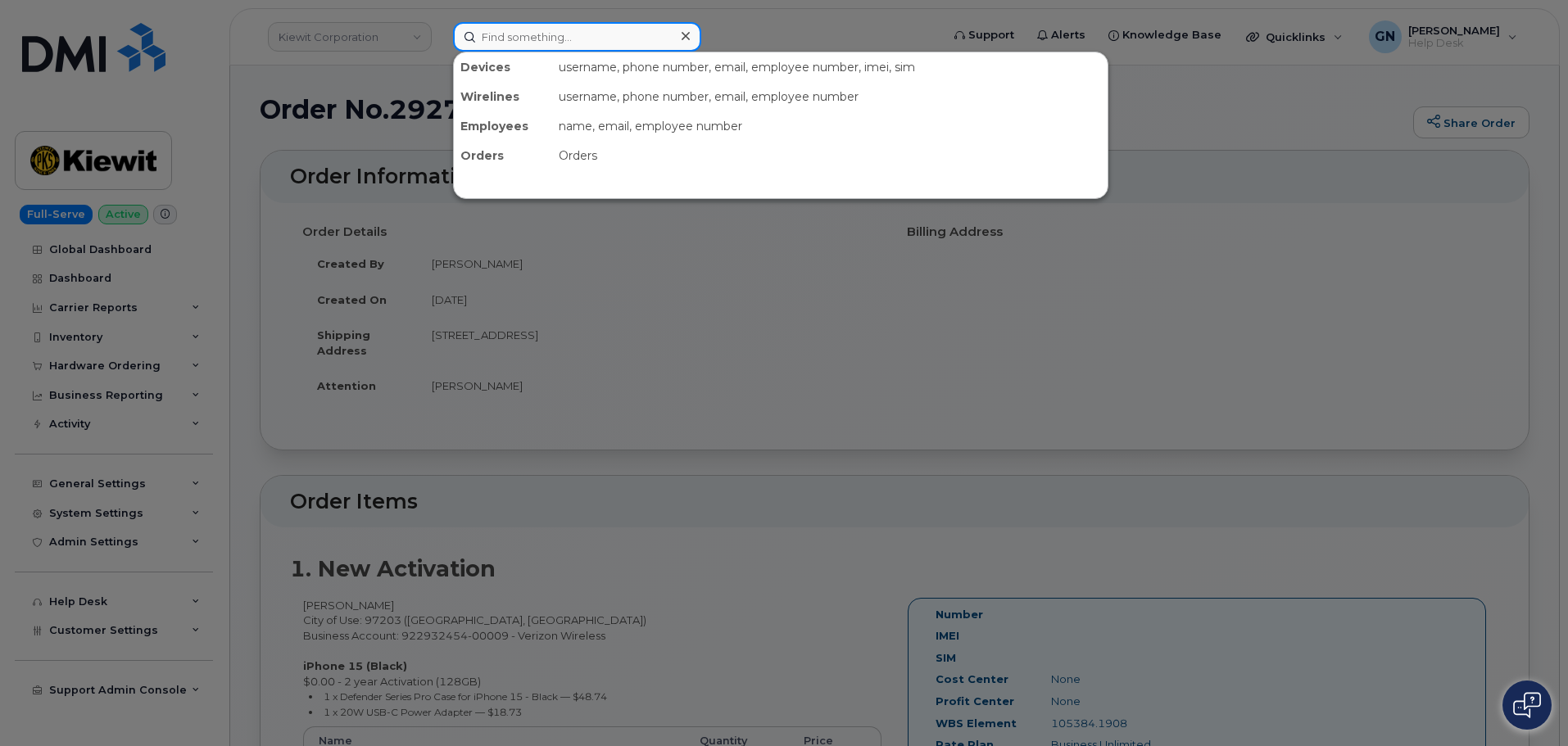 click at bounding box center [577, 37] 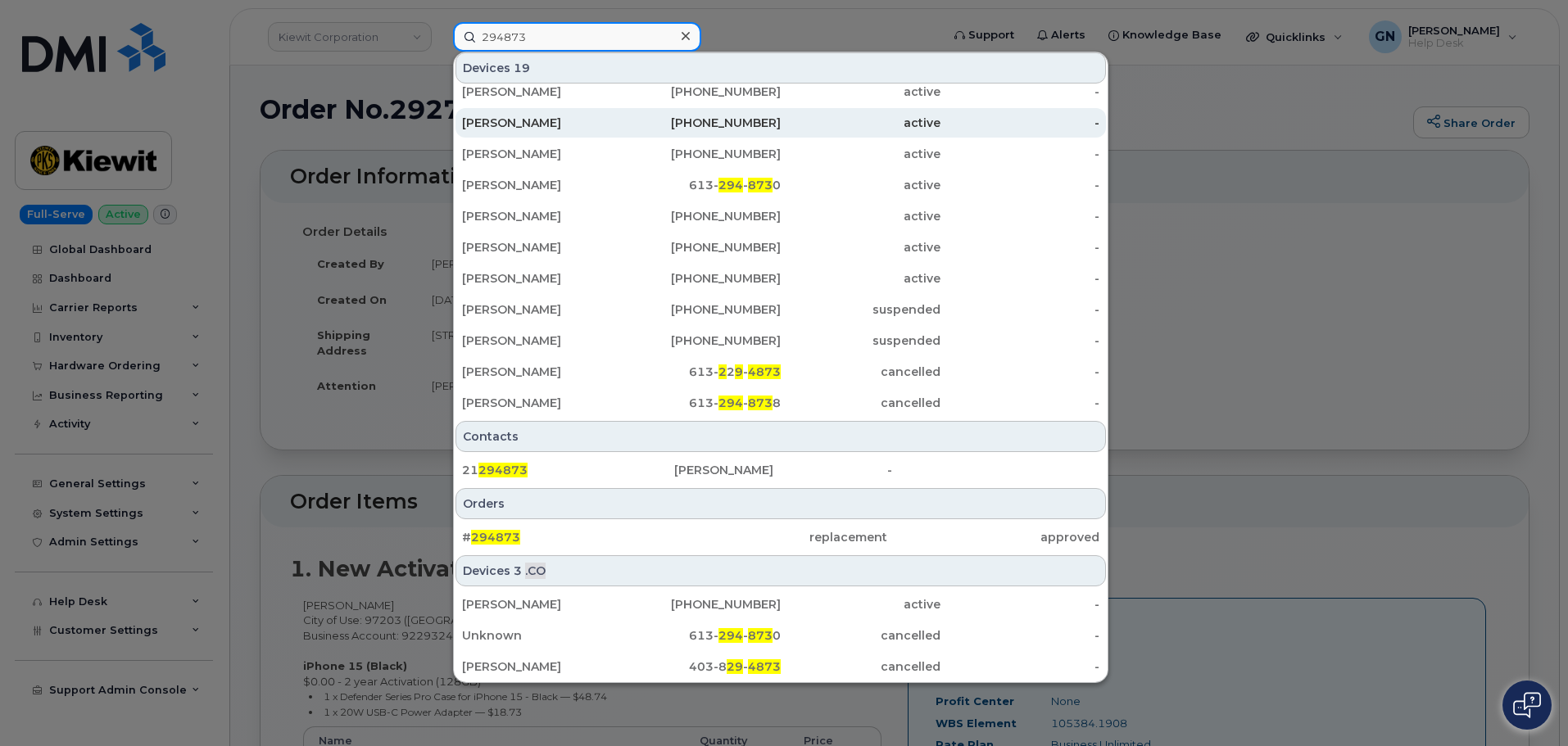 scroll, scrollTop: 261, scrollLeft: 0, axis: vertical 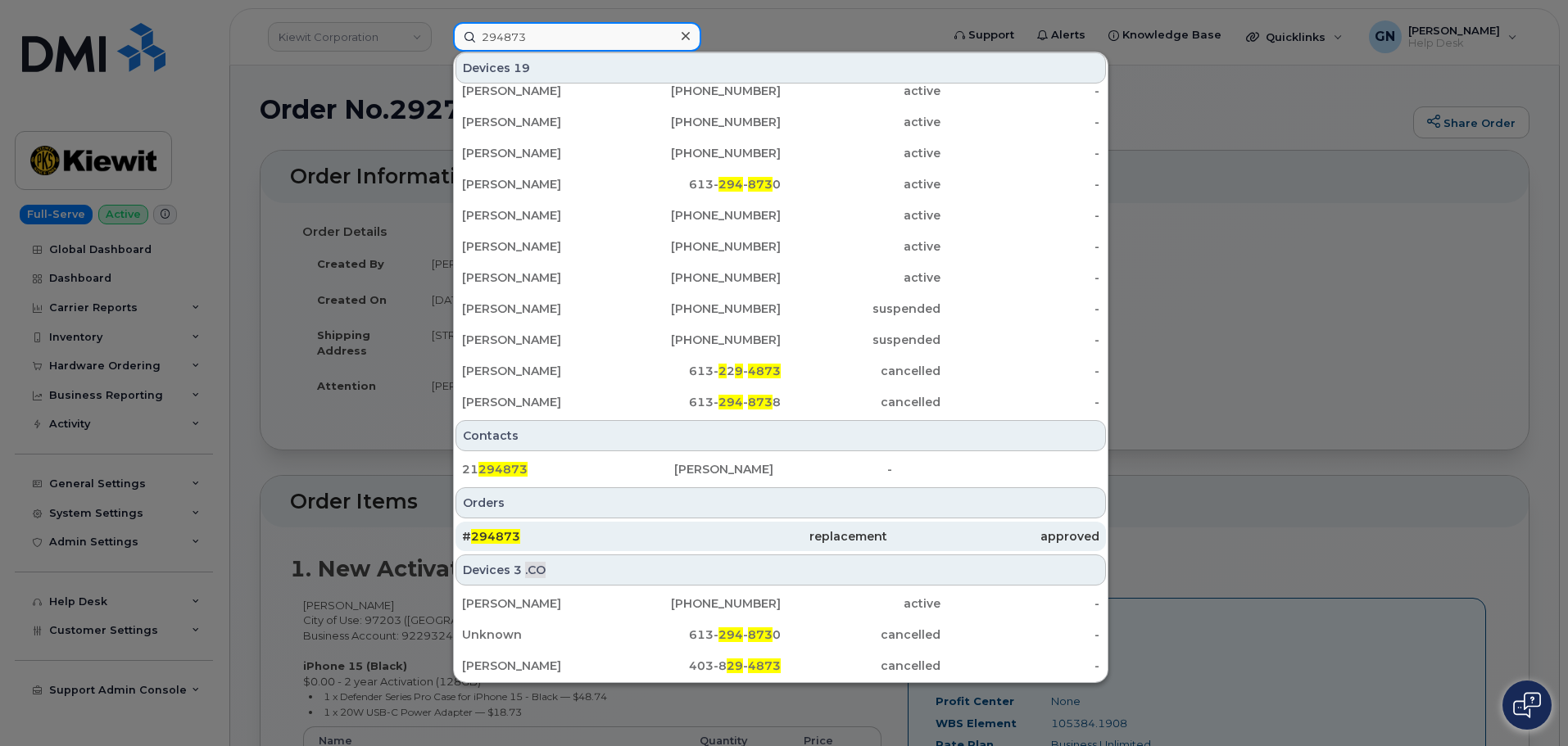 type on "294873" 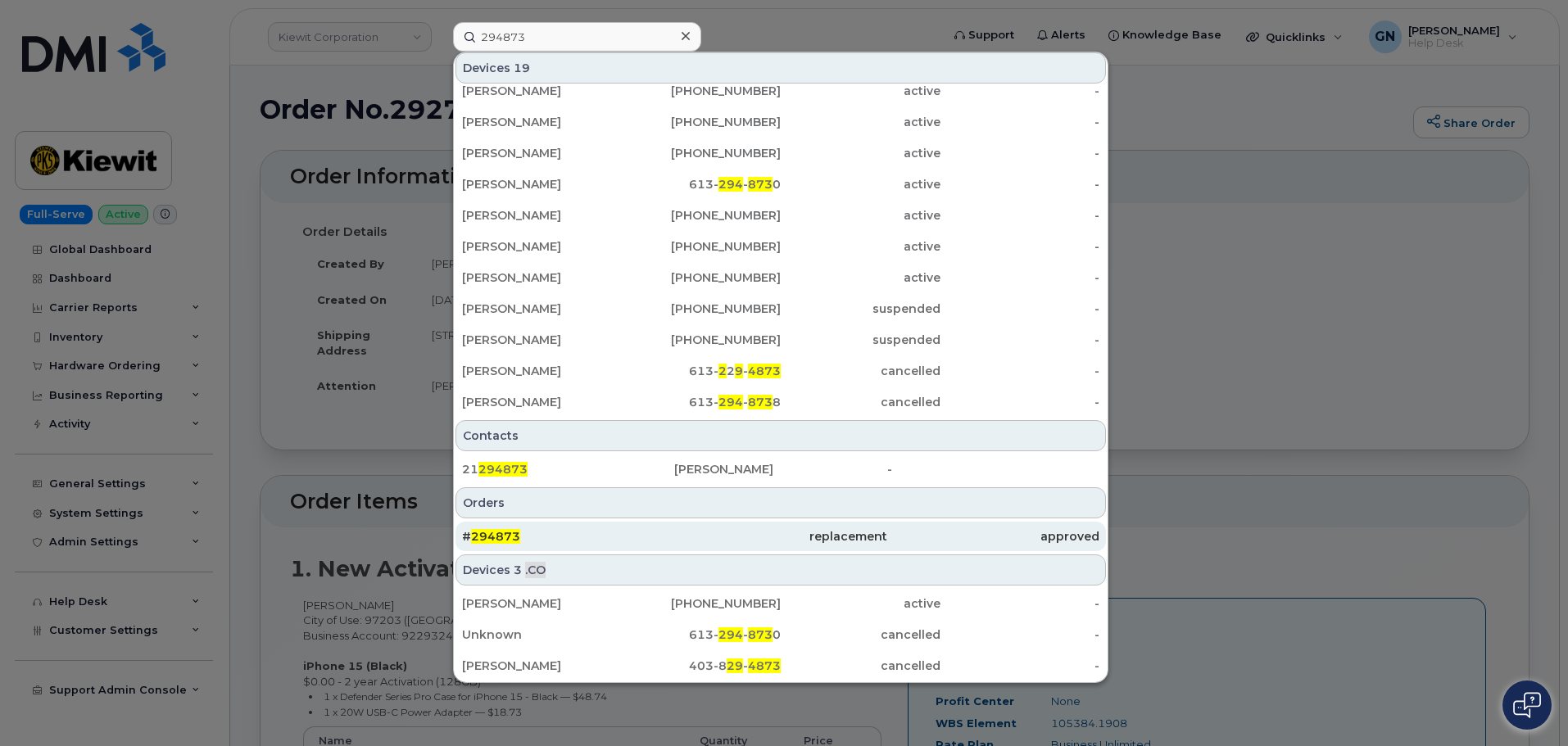 click on "# 294873" at bounding box center (568, 536) 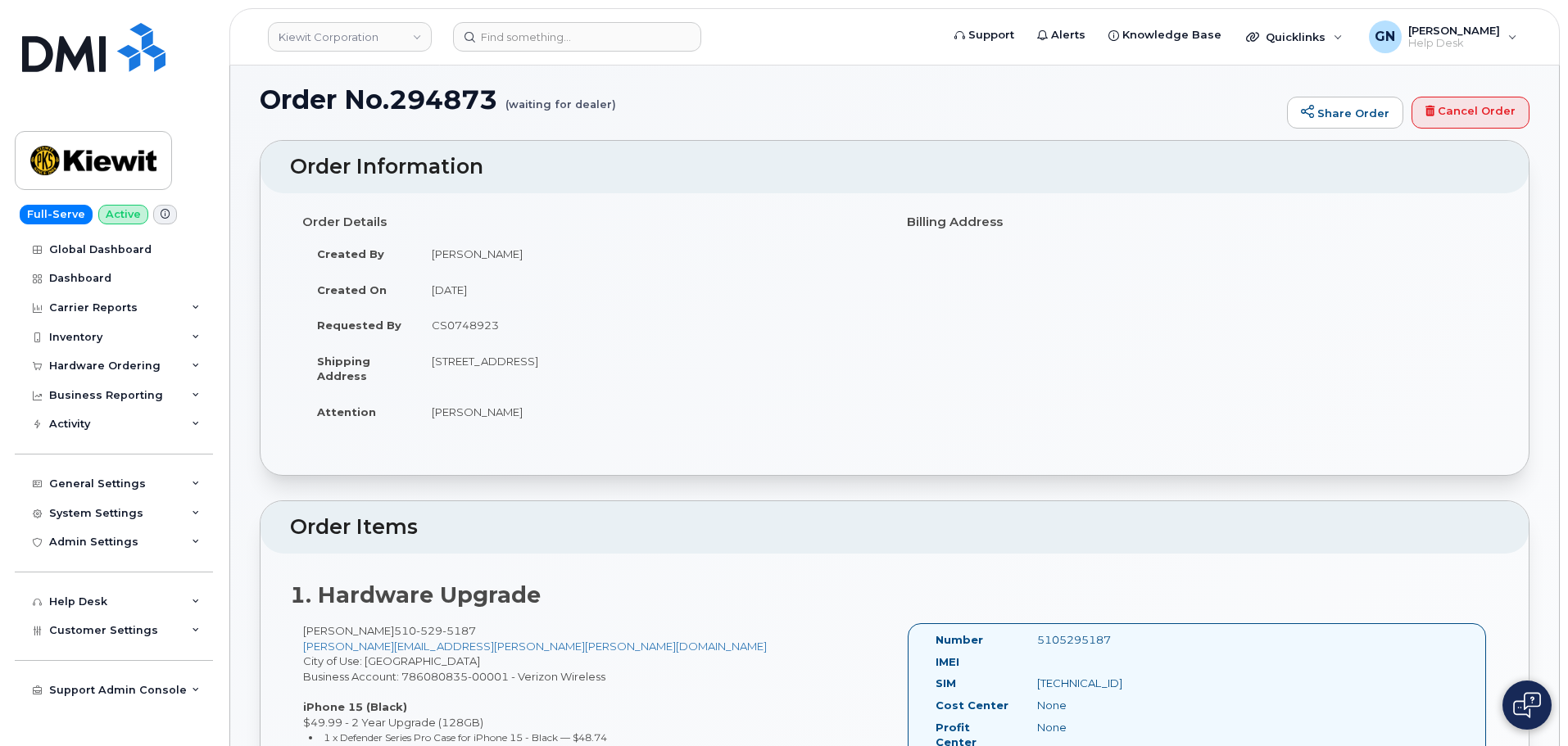 scroll, scrollTop: 0, scrollLeft: 0, axis: both 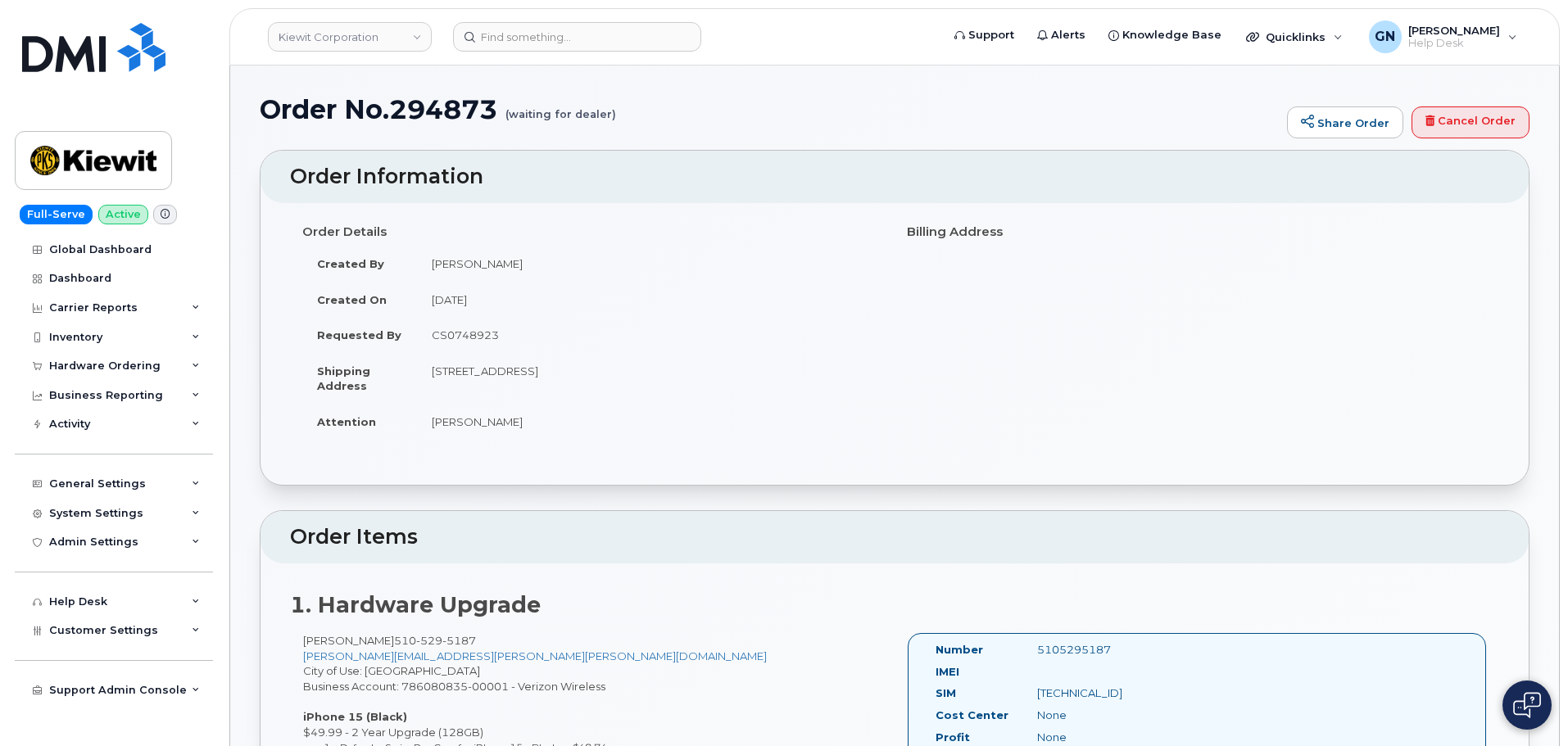 click on "Order No.294873
(waiting for dealer)" at bounding box center (769, 109) 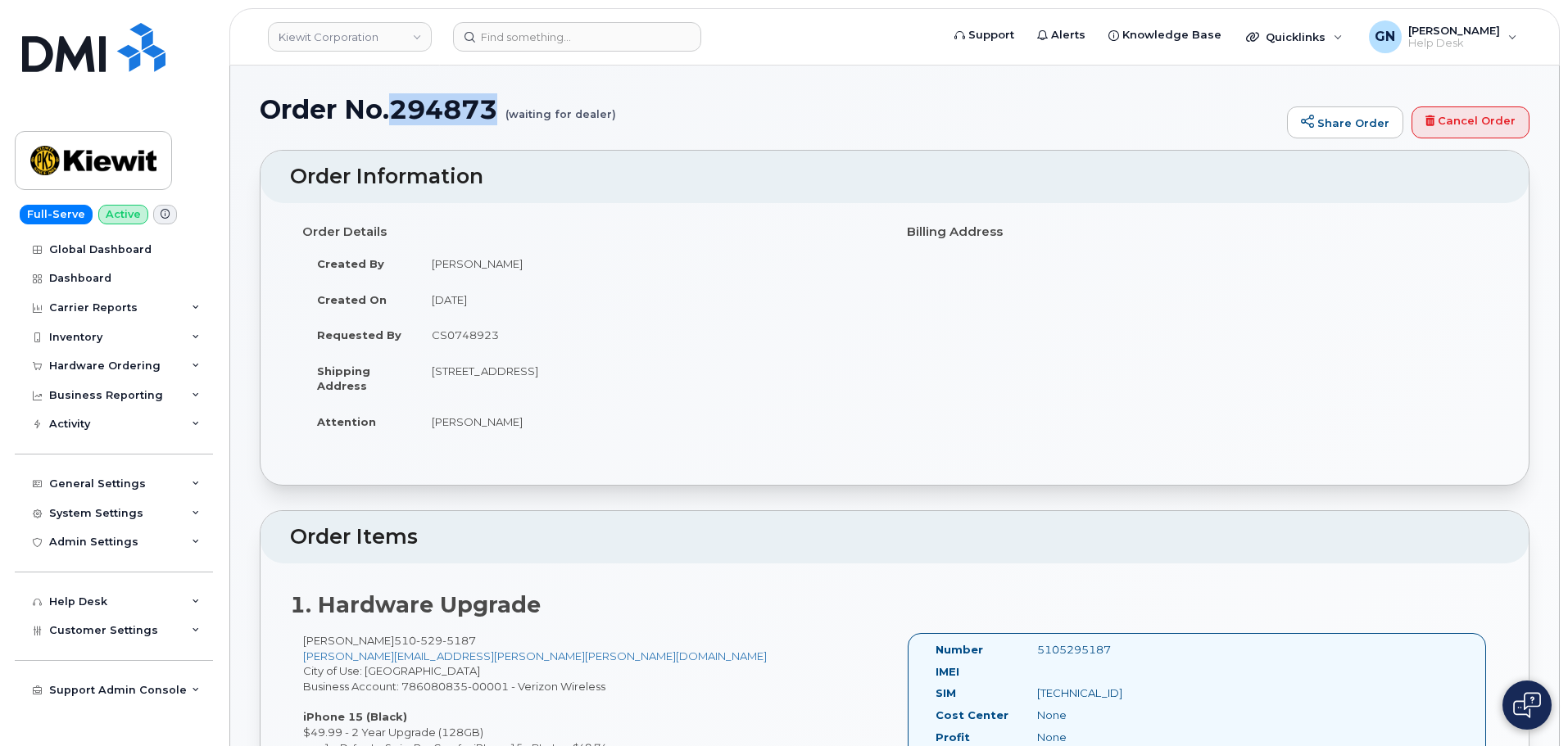 click on "Order No.294873
(waiting for dealer)" at bounding box center (769, 109) 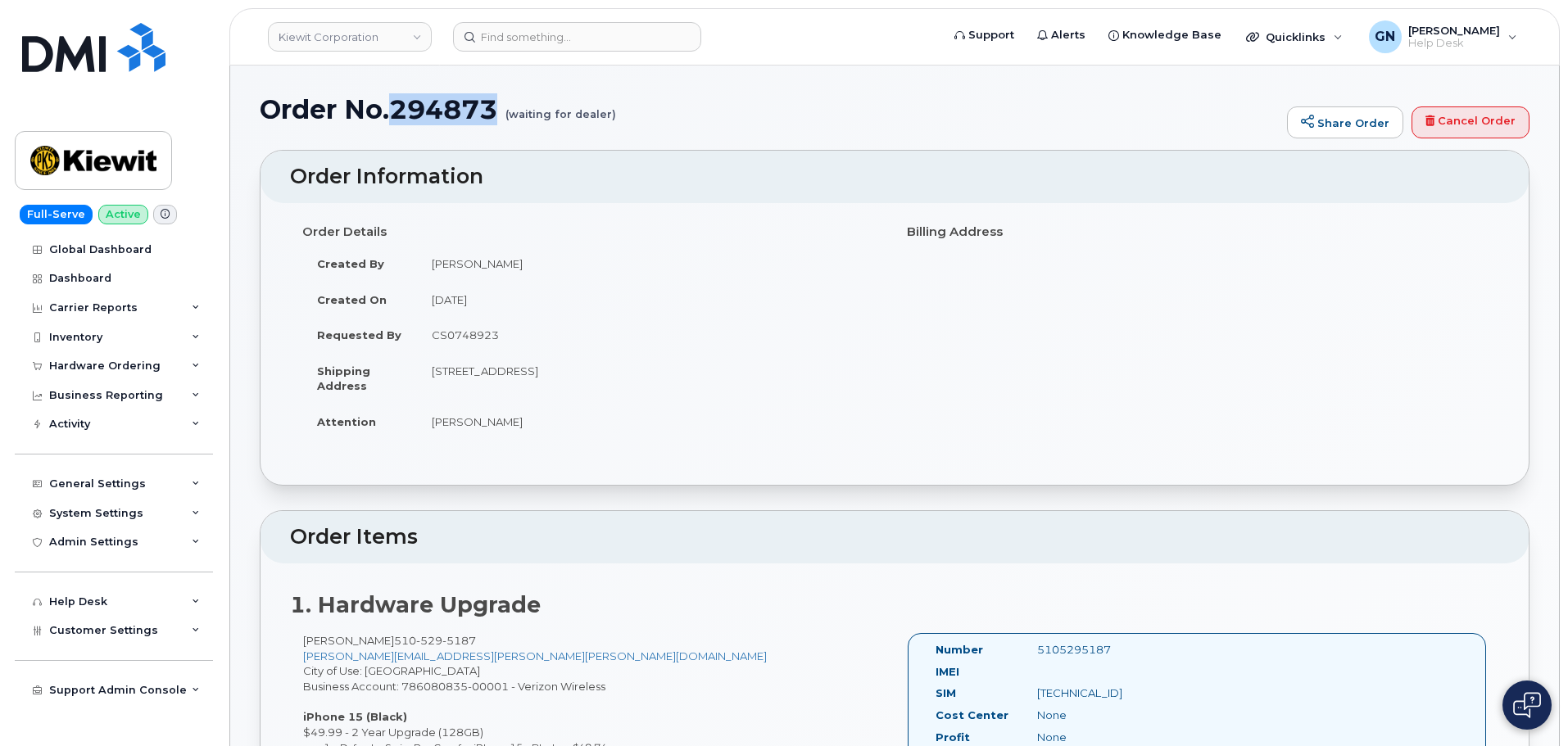 copy on "294873" 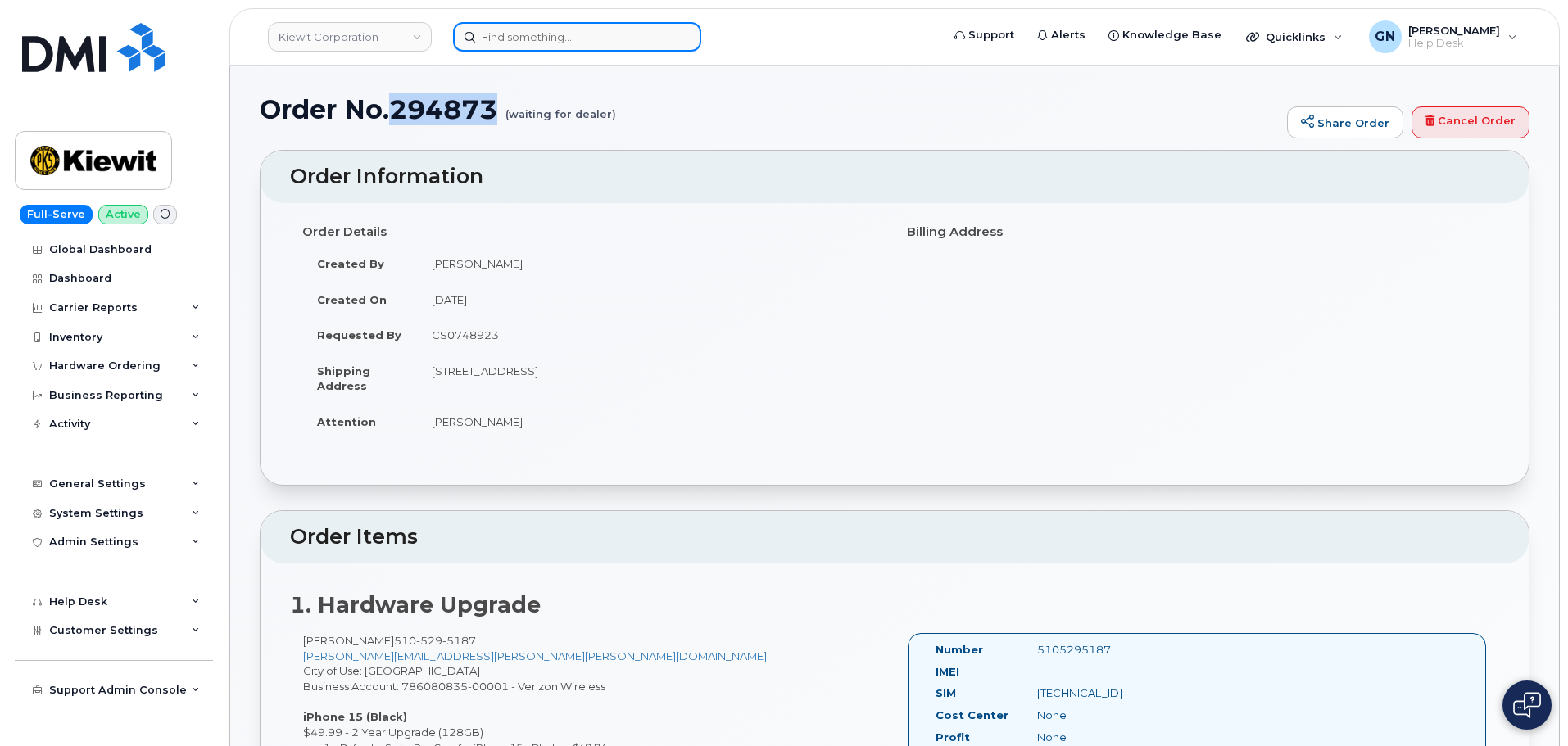 click at bounding box center (577, 37) 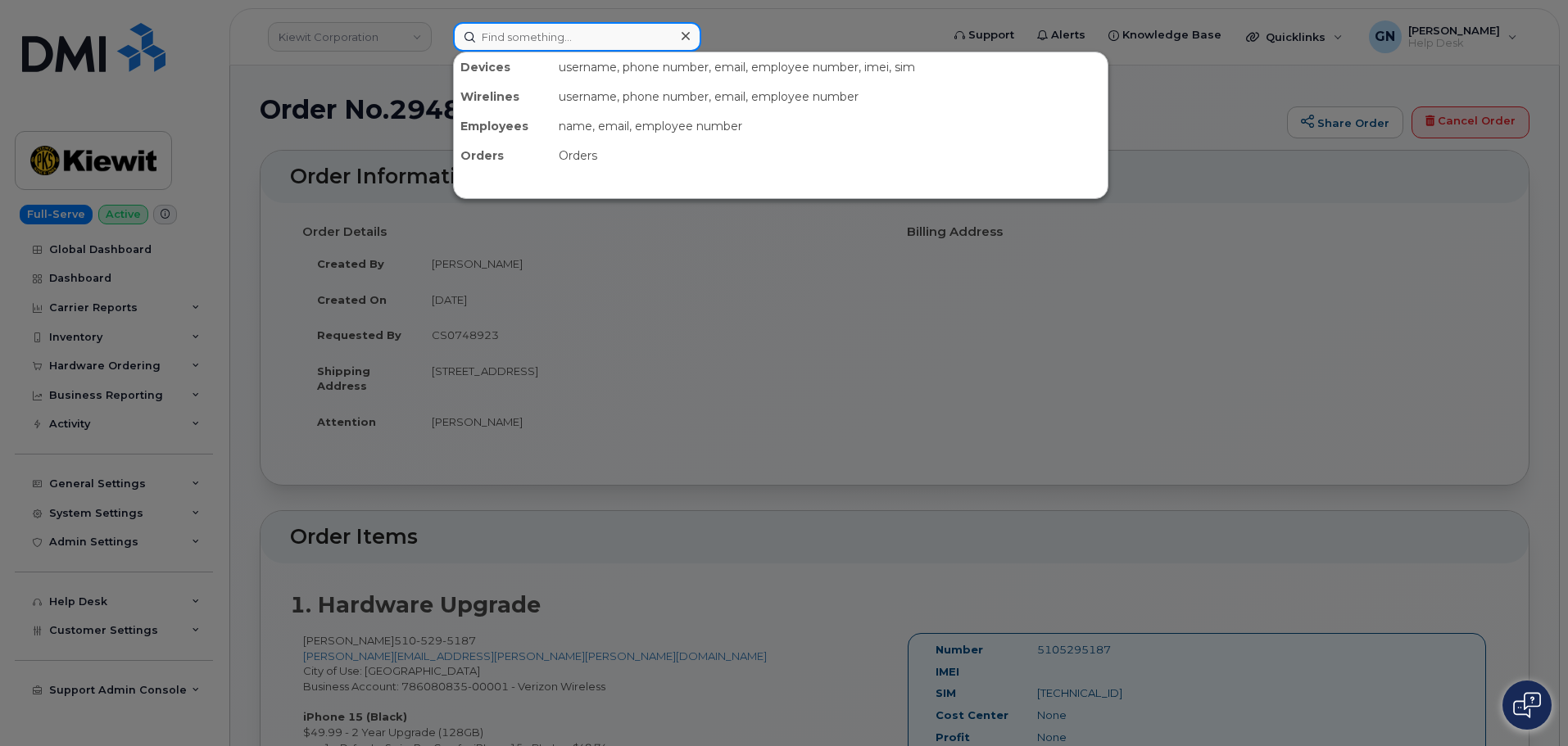 paste on "423-836-3175" 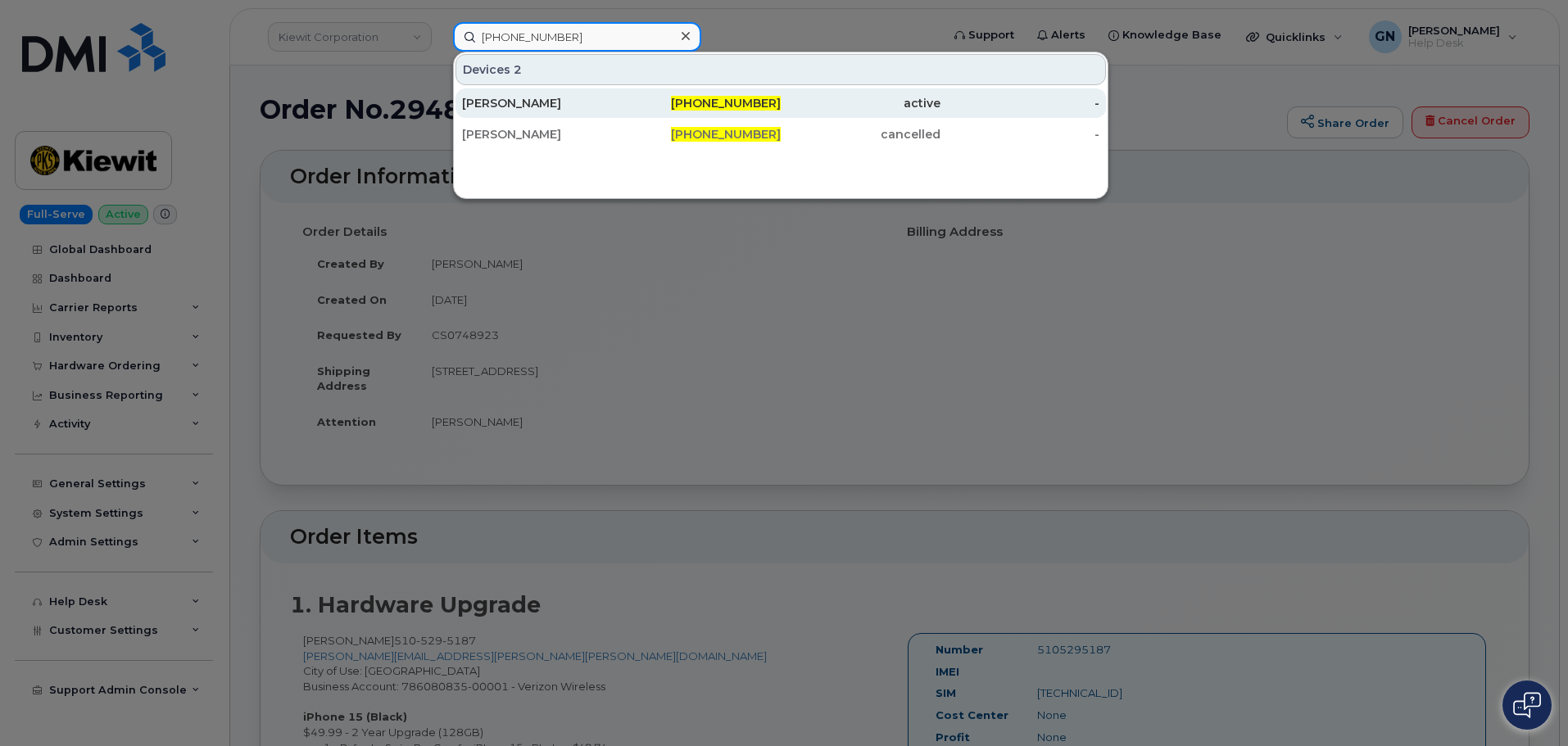 type on "423-836-3175" 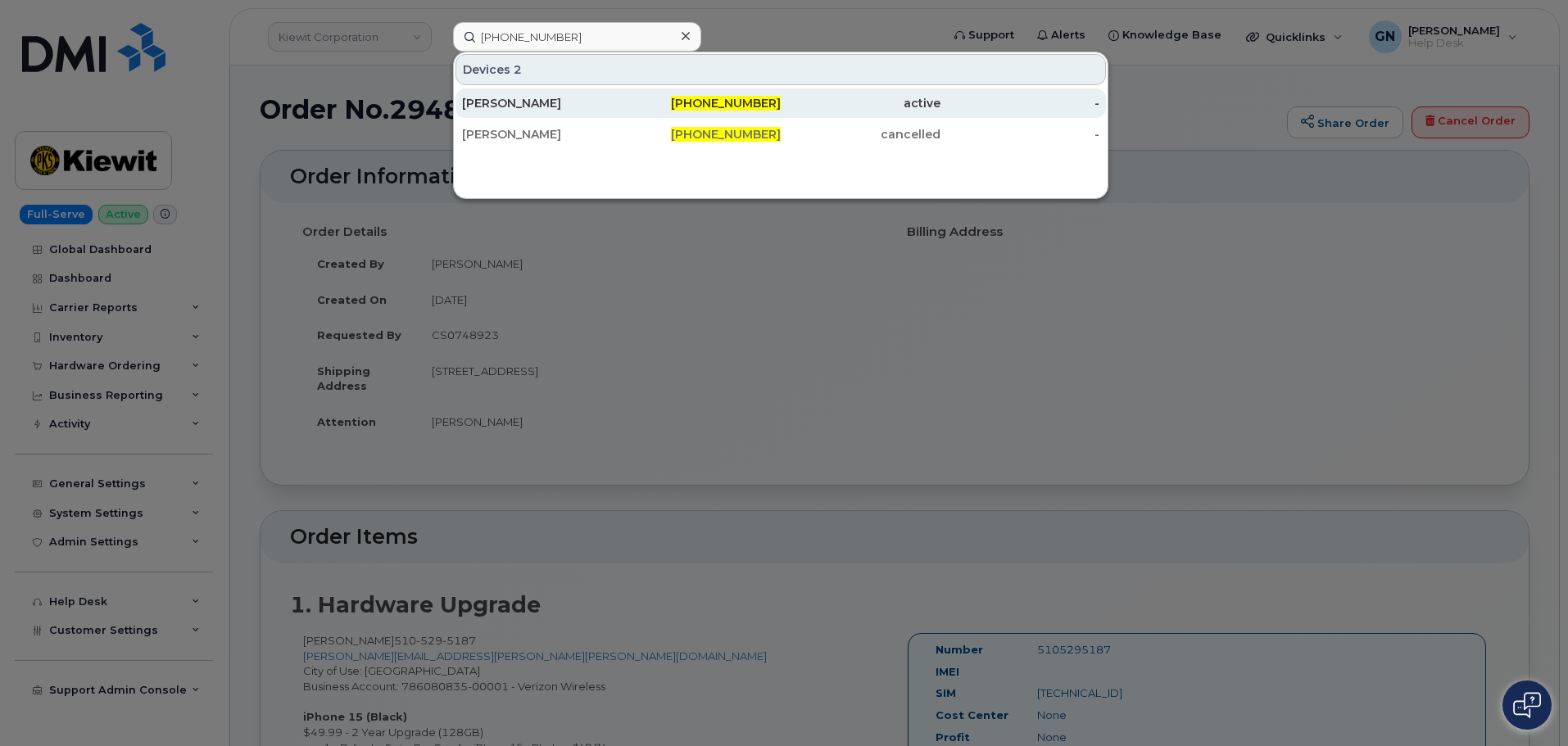 click on "423-836-3175" at bounding box center [701, 103] 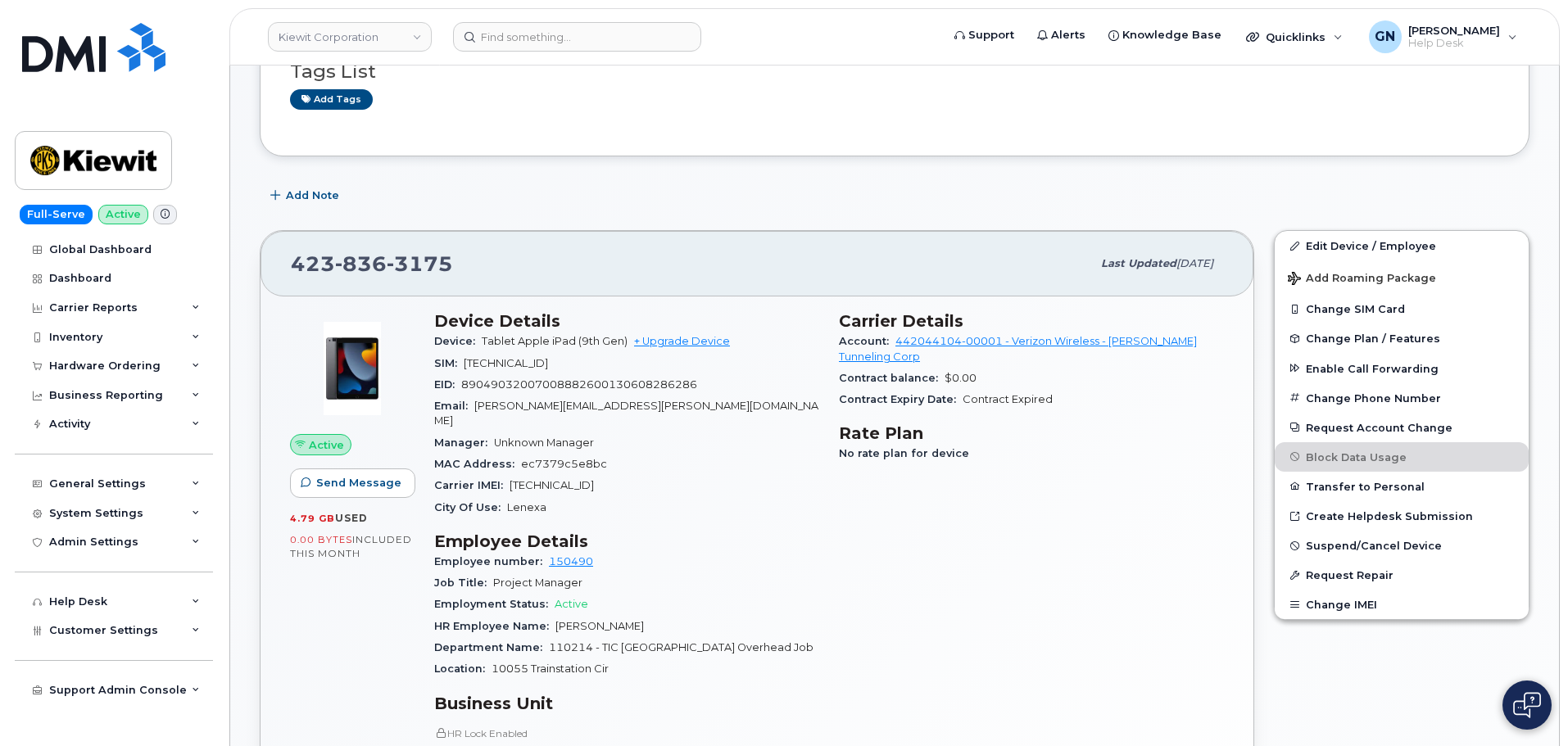 scroll, scrollTop: 246, scrollLeft: 0, axis: vertical 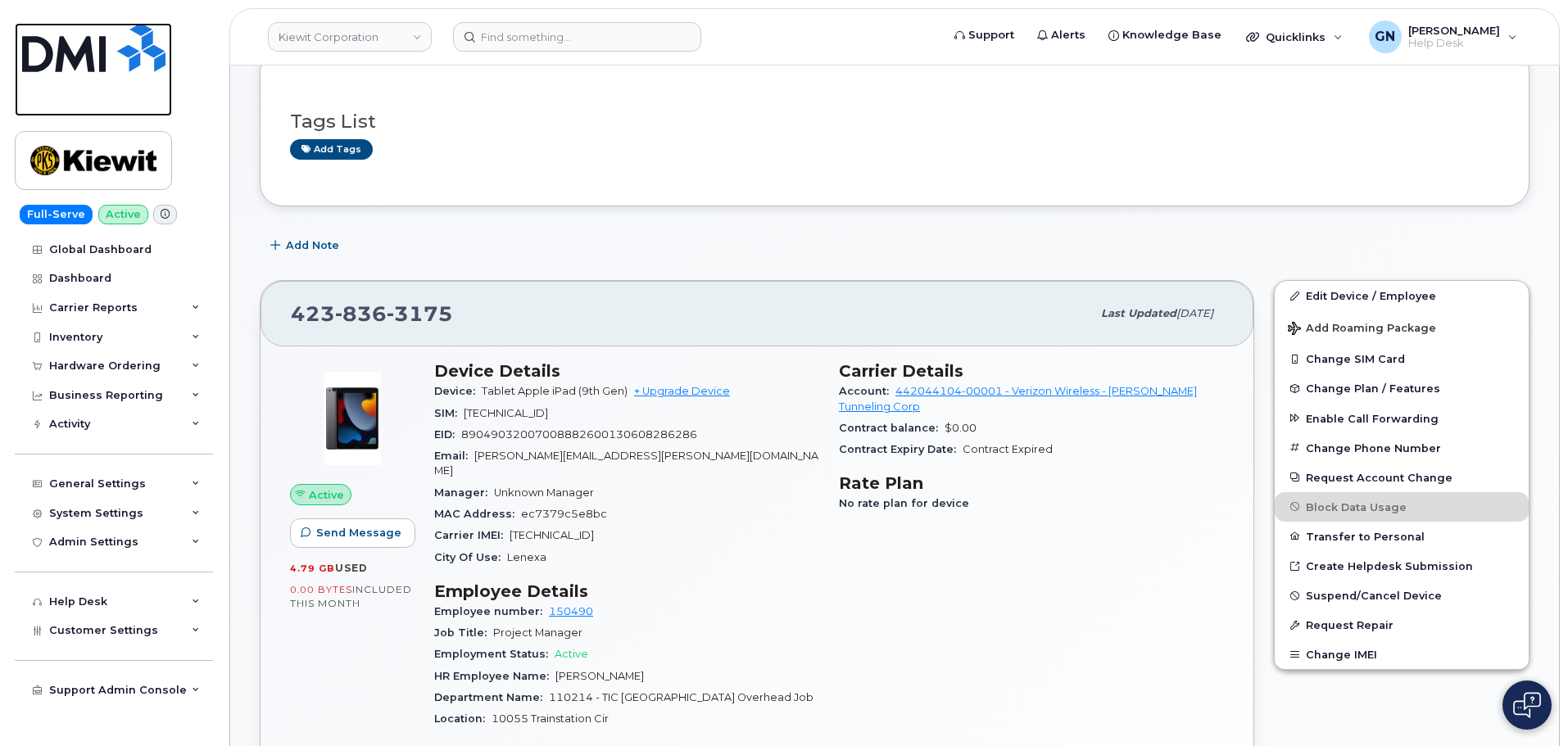 click at bounding box center [93, 47] 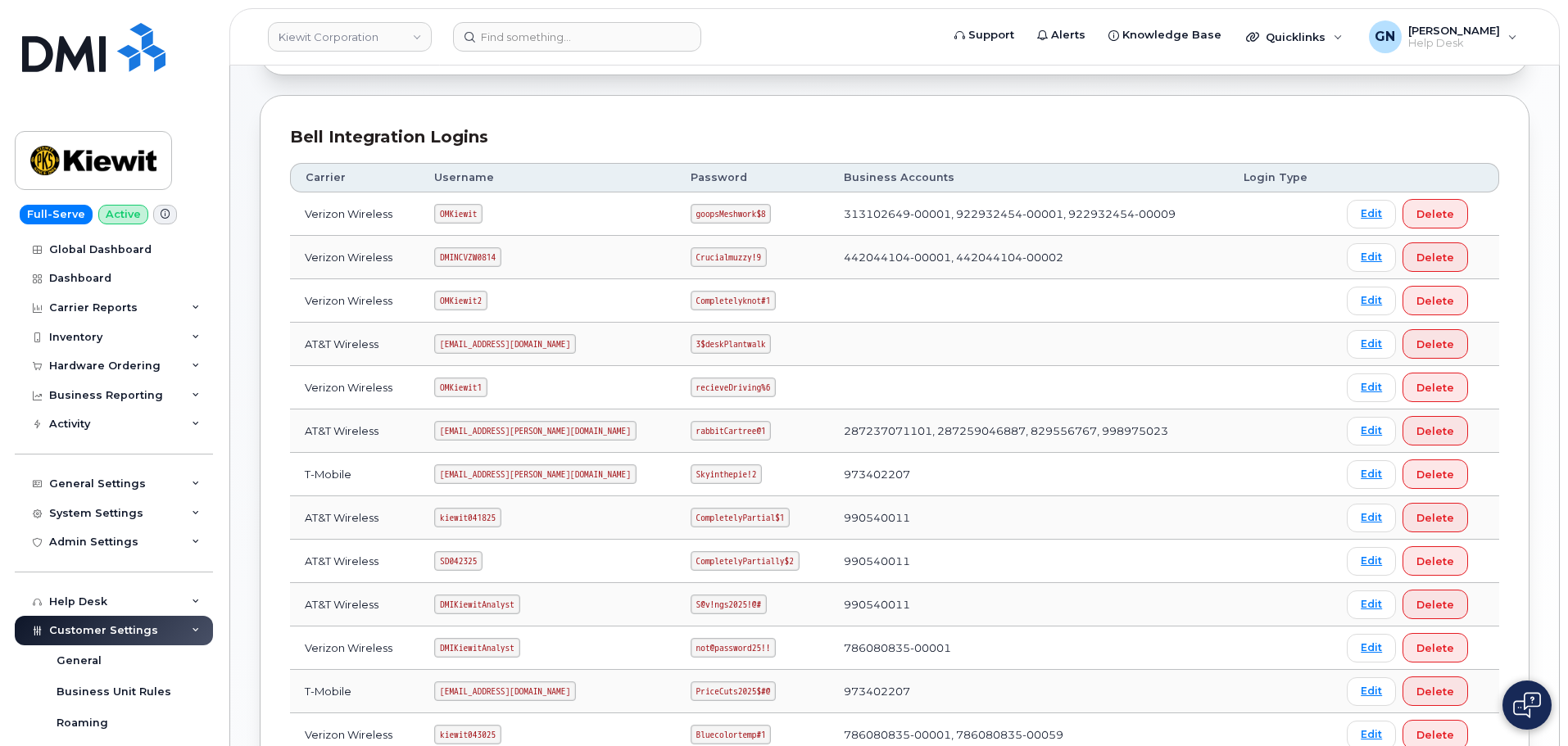 scroll, scrollTop: 164, scrollLeft: 0, axis: vertical 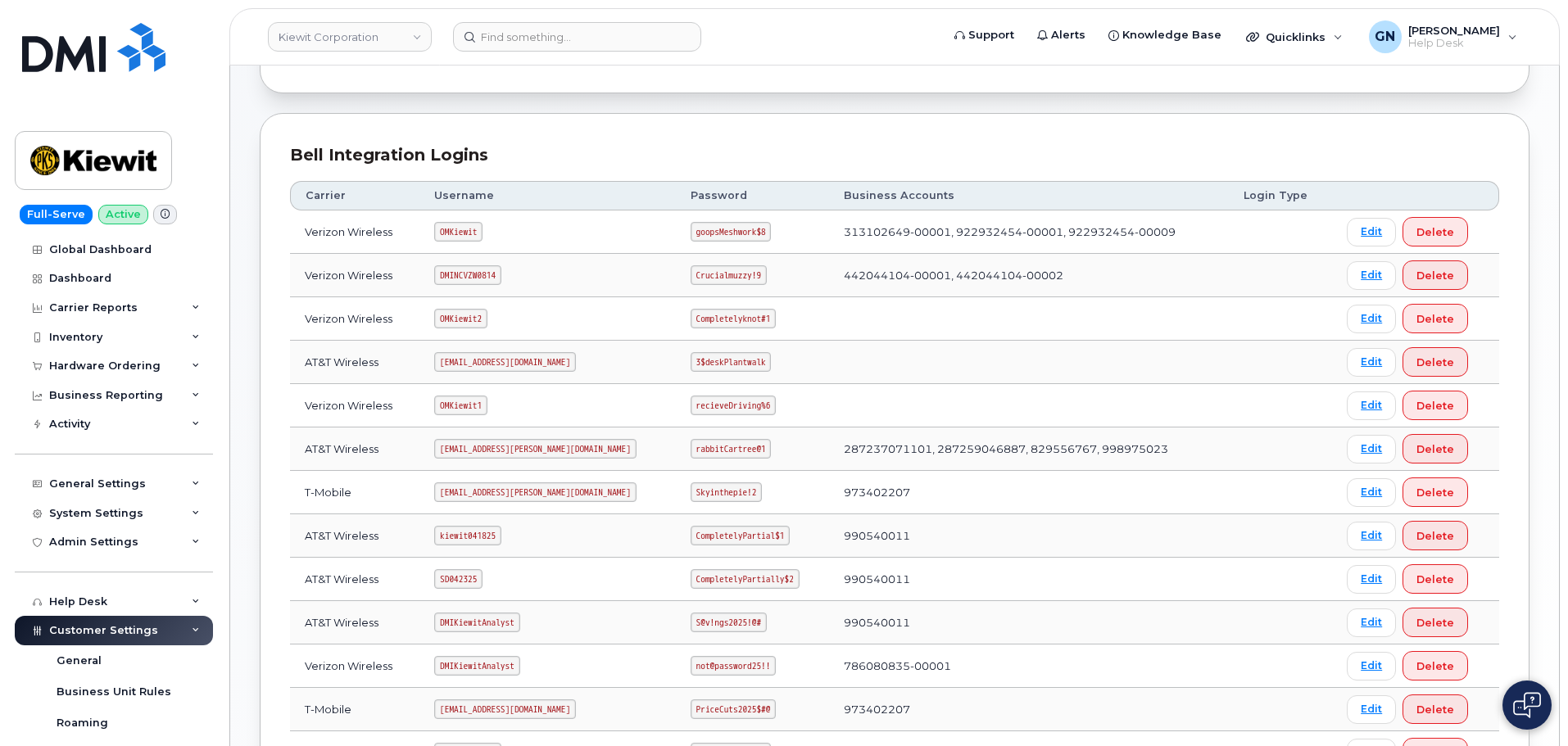 click on "DMINCVZW0814" at bounding box center [468, 275] 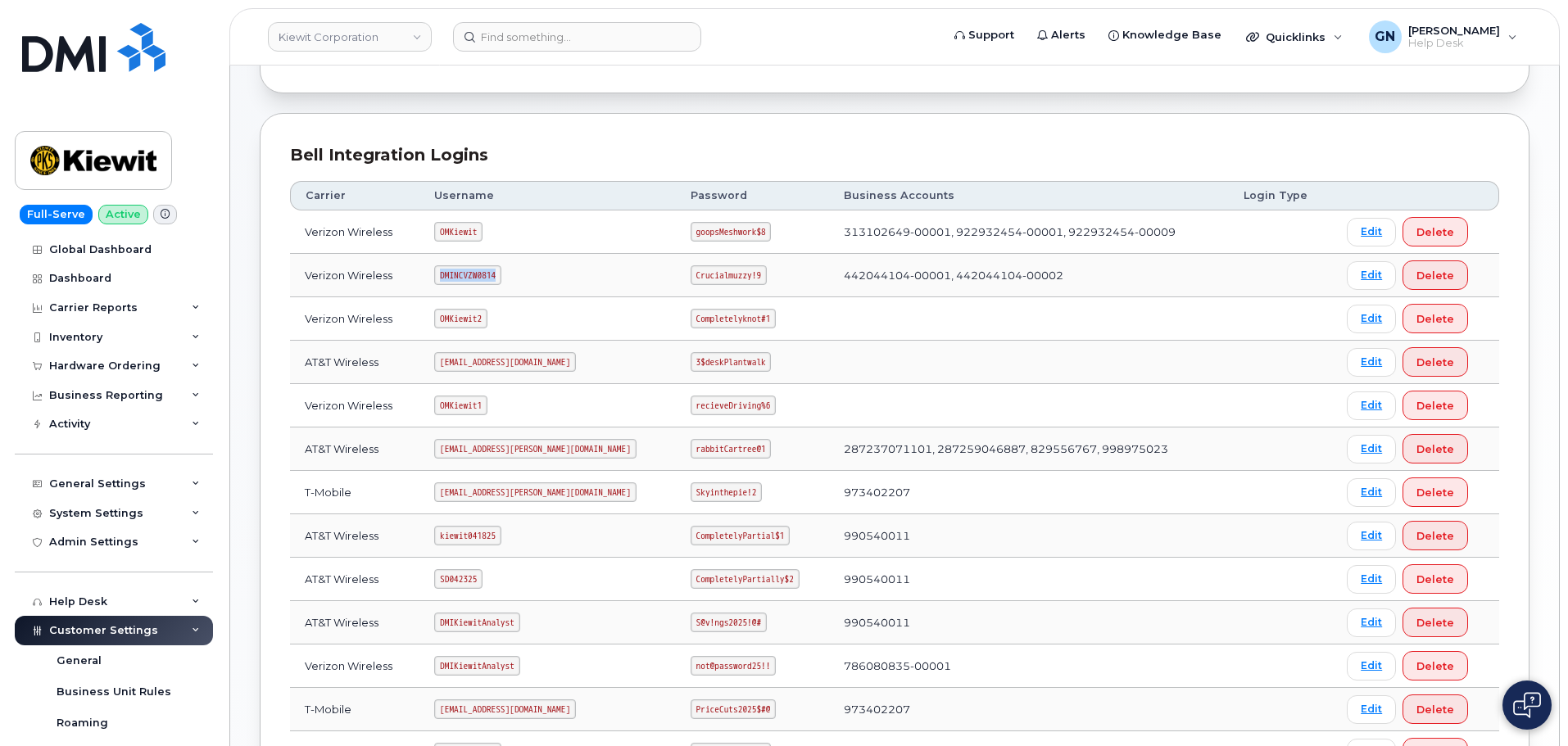 click on "DMINCVZW0814" at bounding box center [468, 275] 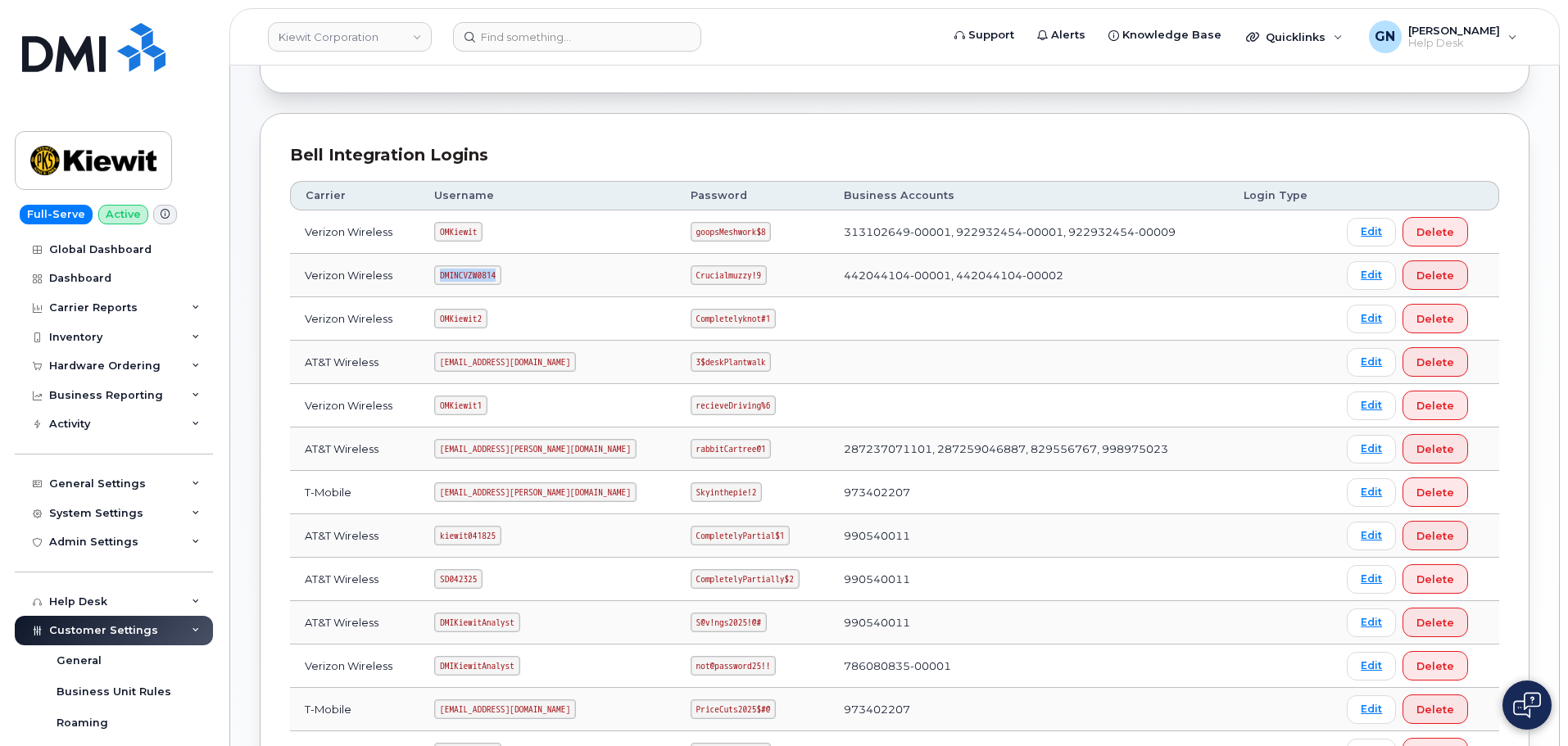 copy on "DMINCVZW0814" 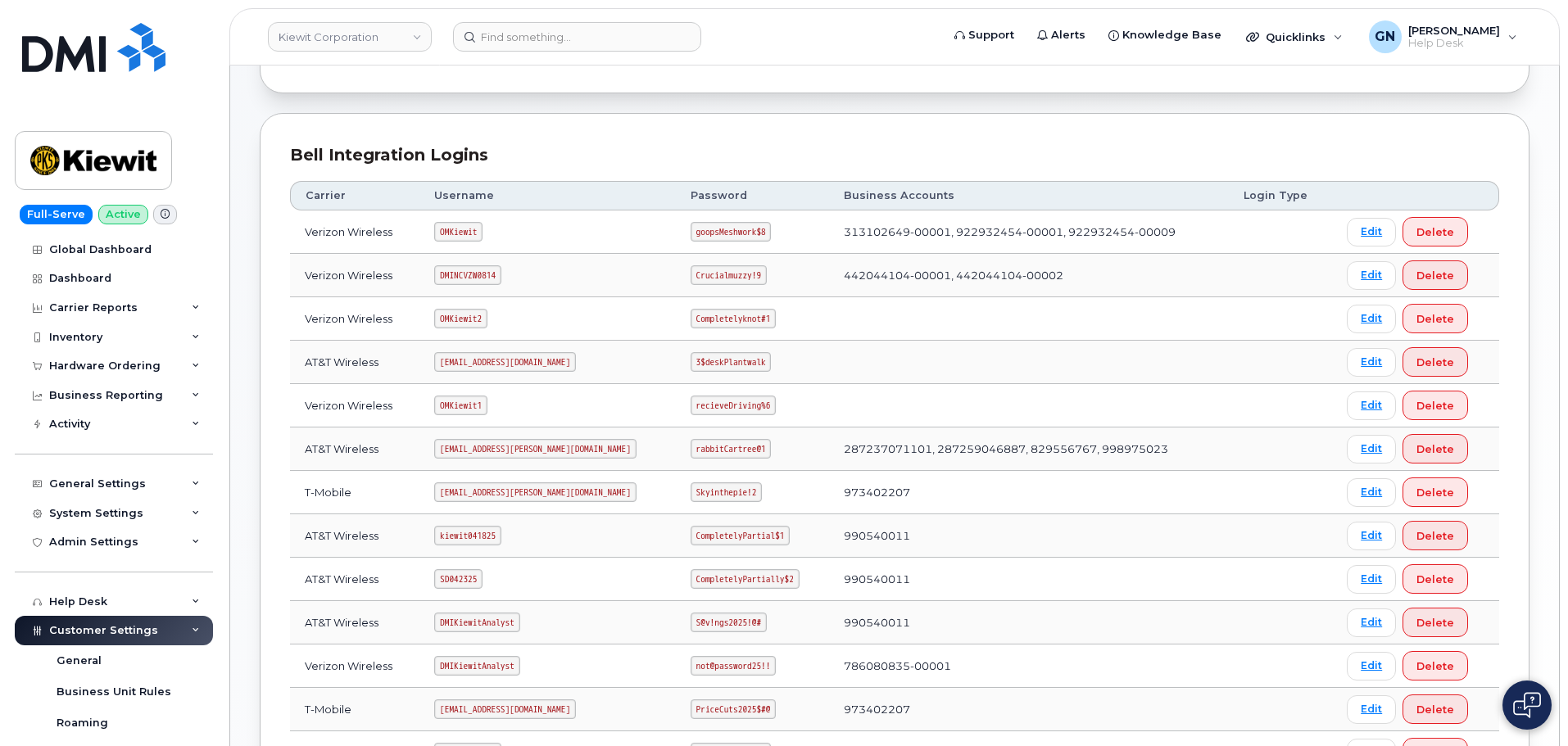 click on "Crucialmuzzy!9" at bounding box center [728, 275] 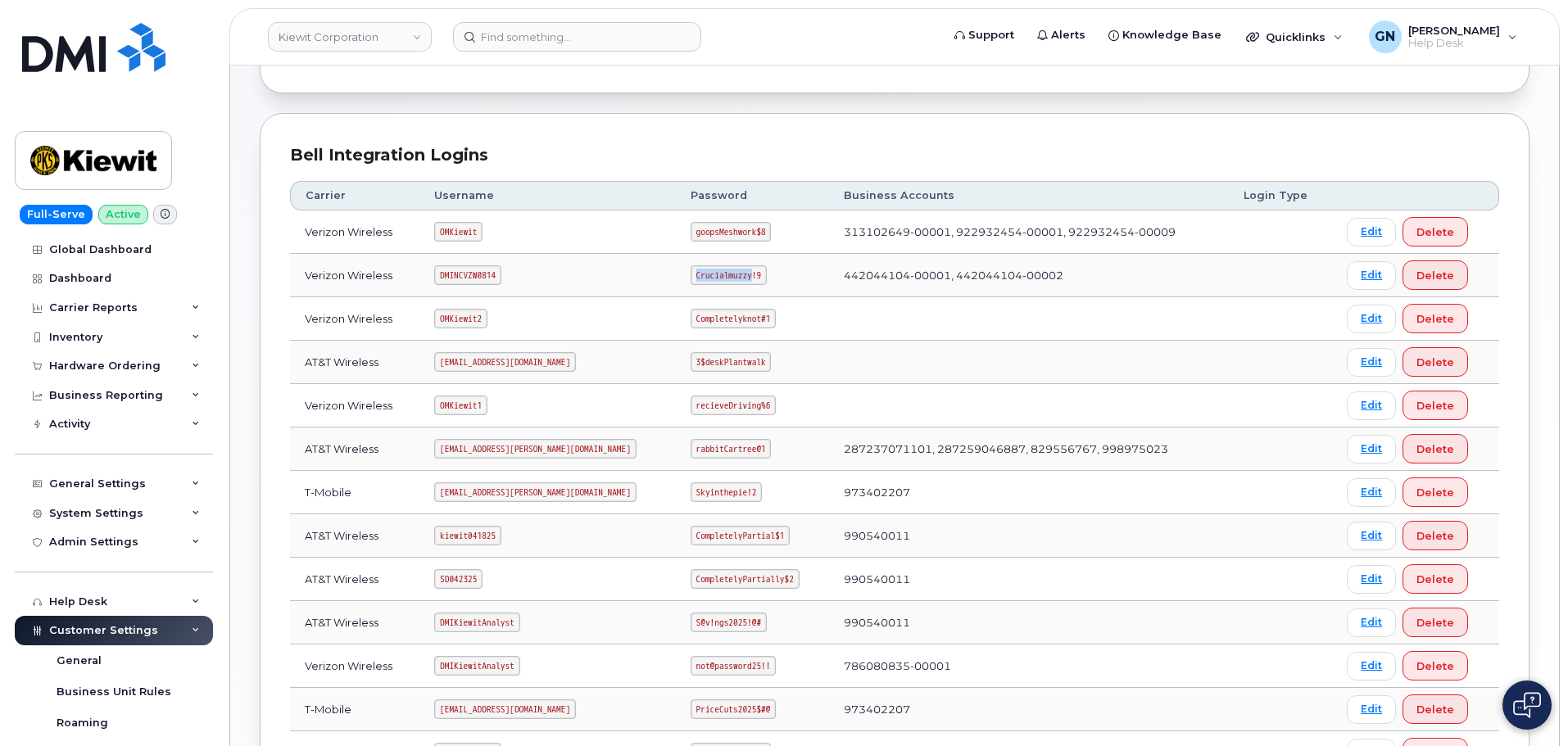 click on "Crucialmuzzy!9" at bounding box center [728, 275] 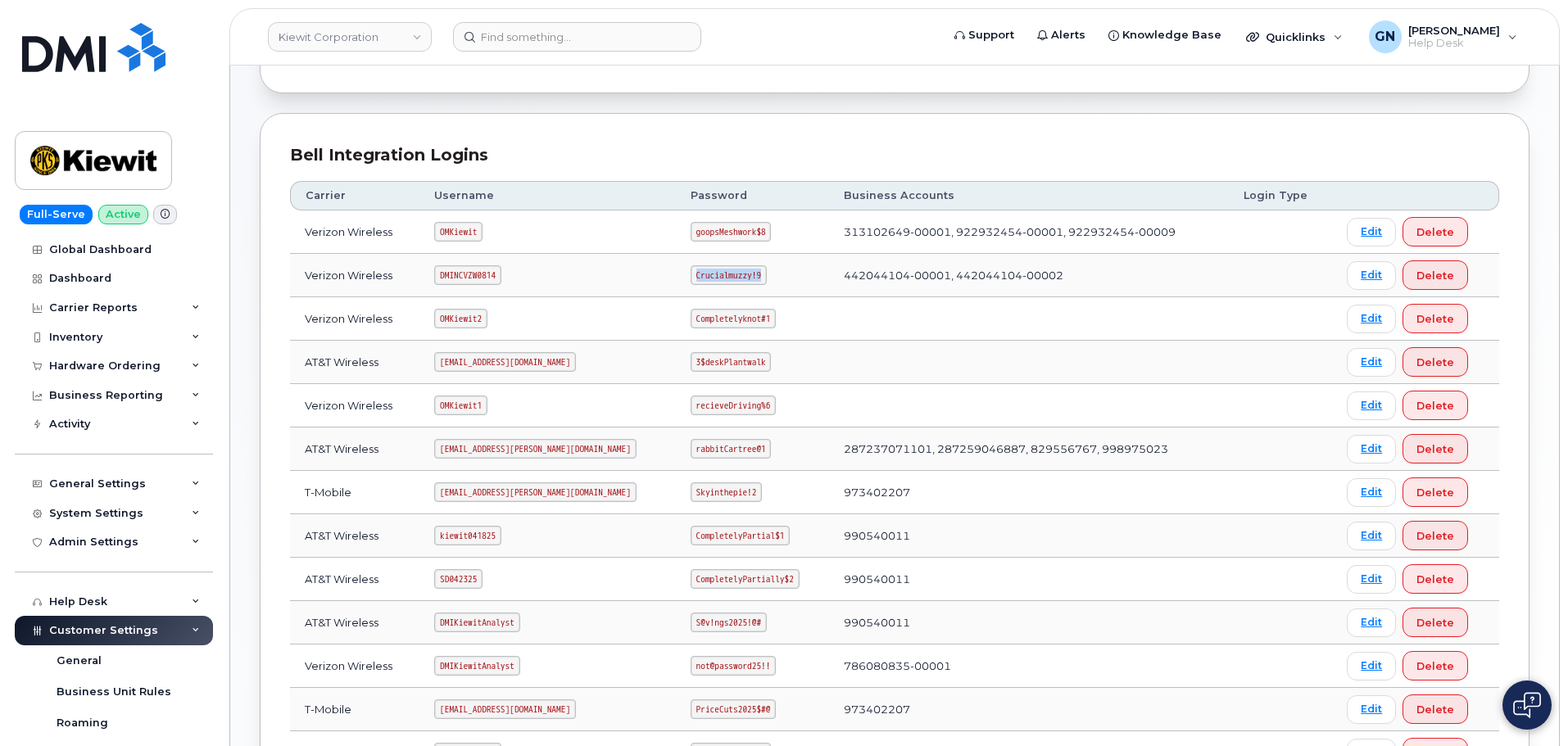 click on "Crucialmuzzy!9" at bounding box center (728, 275) 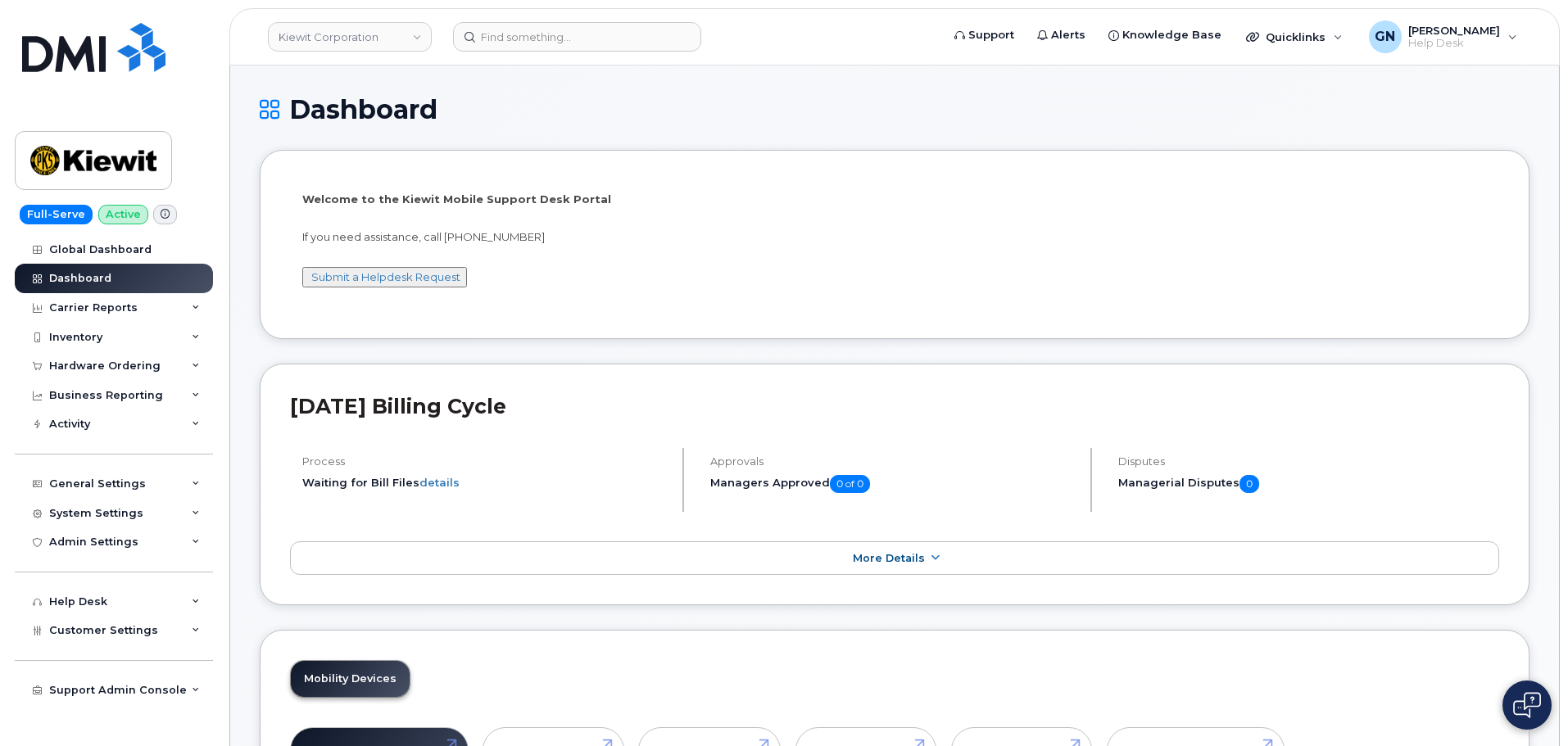 scroll, scrollTop: 0, scrollLeft: 0, axis: both 